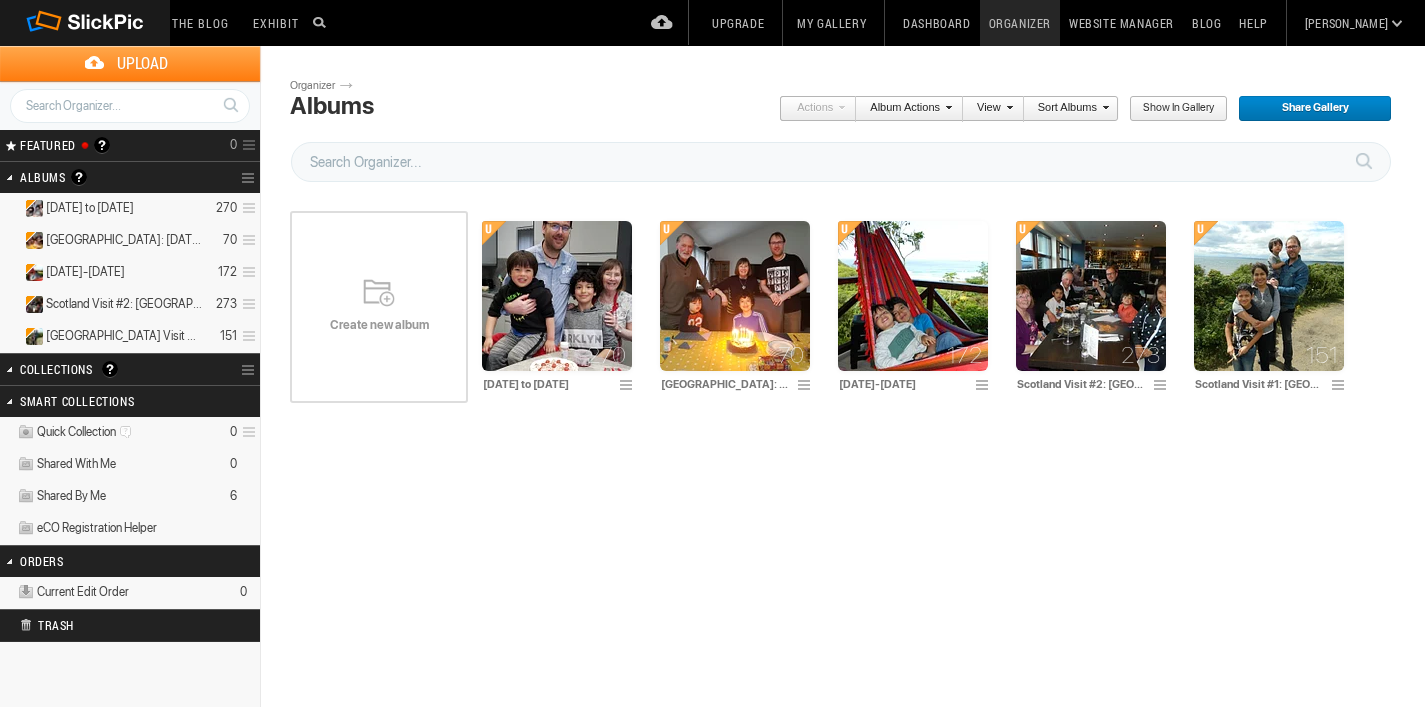 scroll, scrollTop: 0, scrollLeft: 0, axis: both 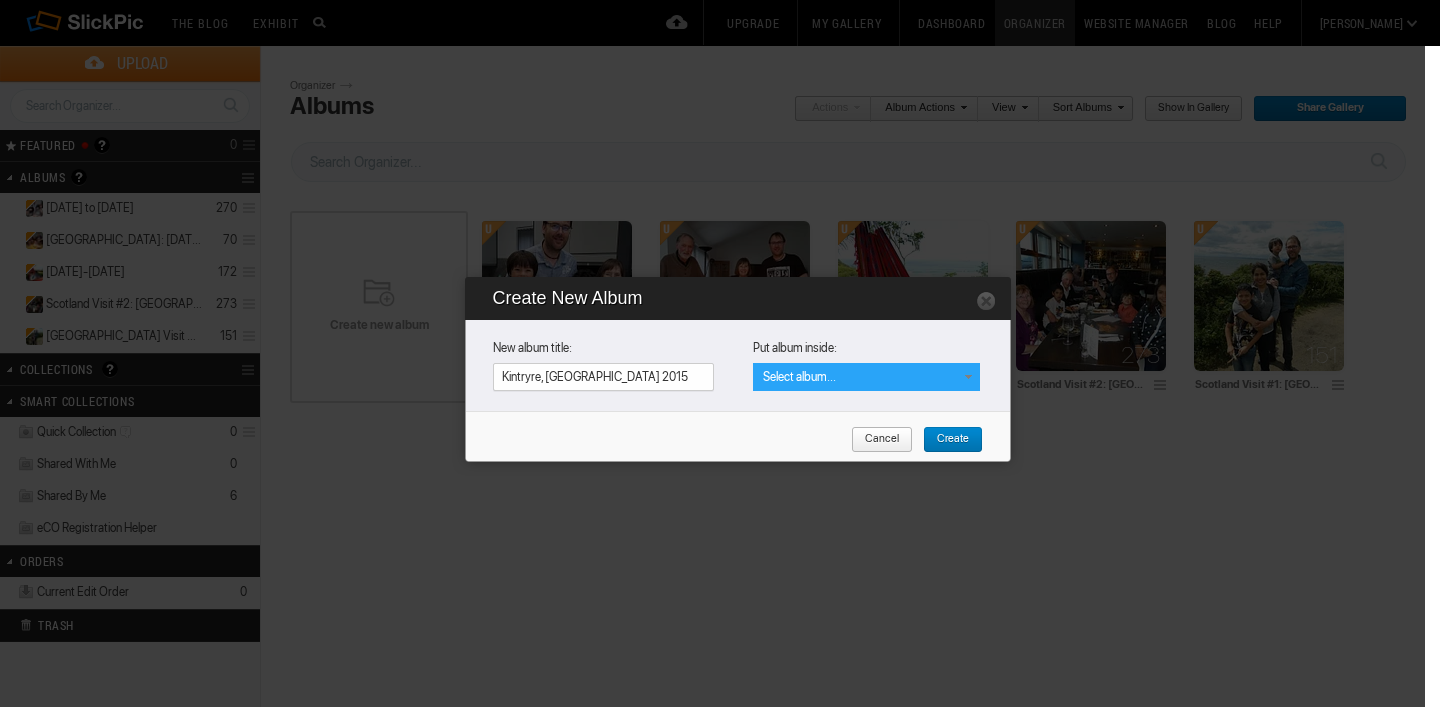 type on "Kintryre, Scotland 2015" 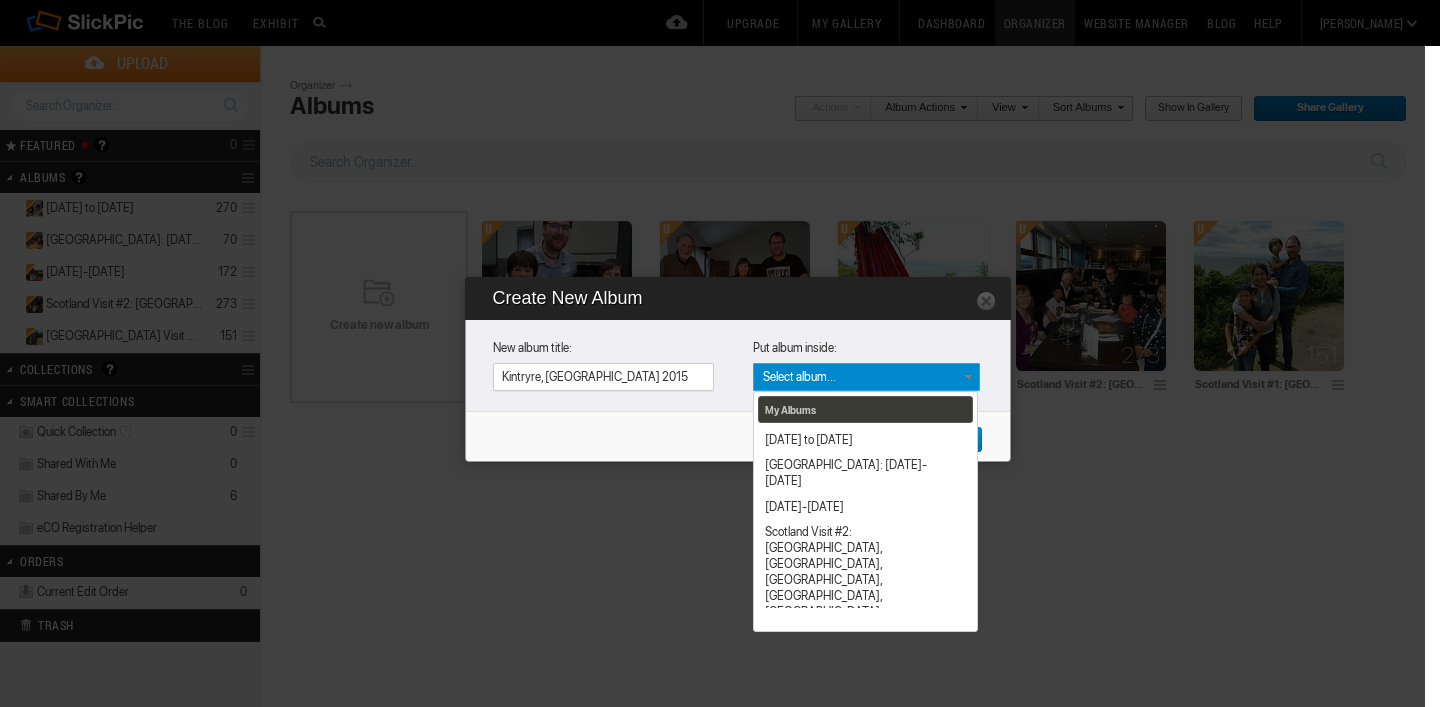 click on "My Albums April to December 2020 Scotland: January 2020-April 2020 September 2018-February 2019 Scotland Visit #2: Stirling, Dunottar Castle, Bonnybridge, Glasgow, Loch Lomond Scotland Visit #1: Bonnybridge, Glasgow, Stirling, Lower Largo, Edinburgh, and the Falkirk Wheel" at bounding box center (866, 377) 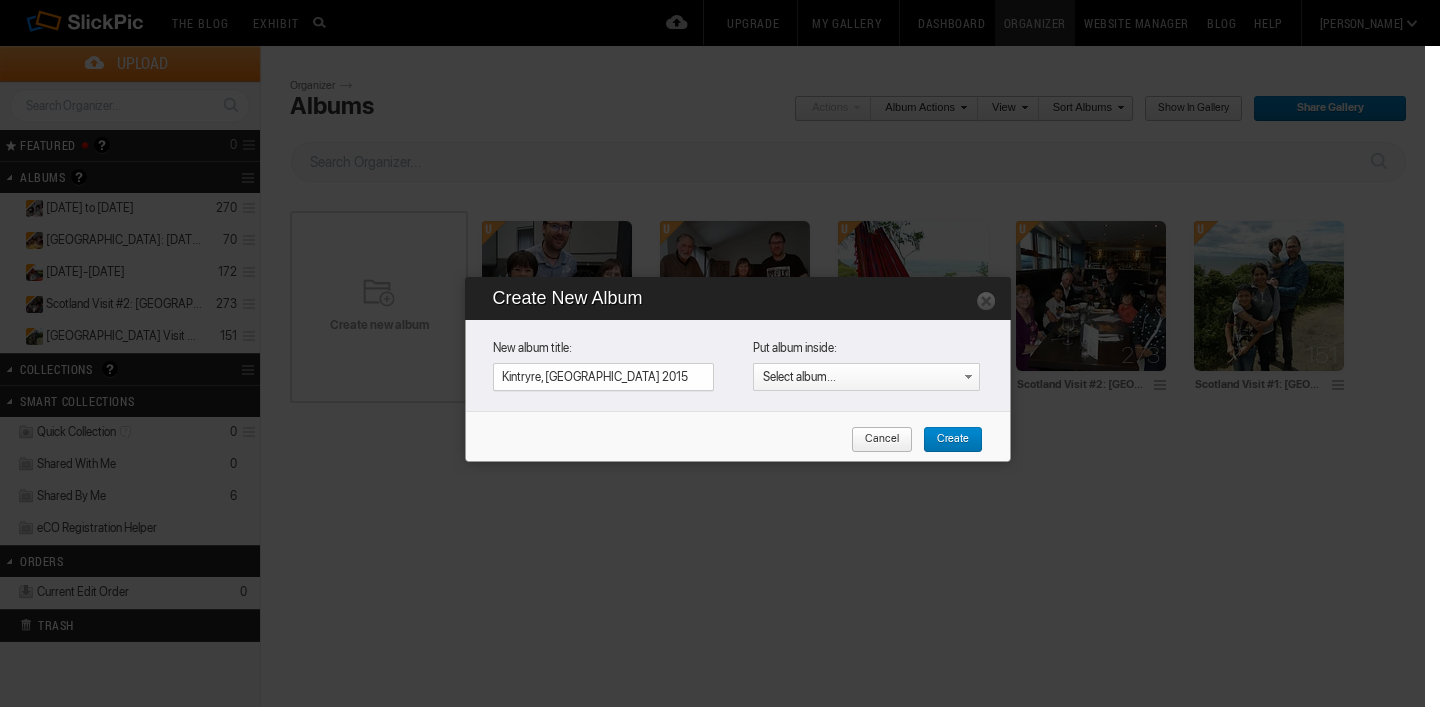 click on "Create" at bounding box center [946, 440] 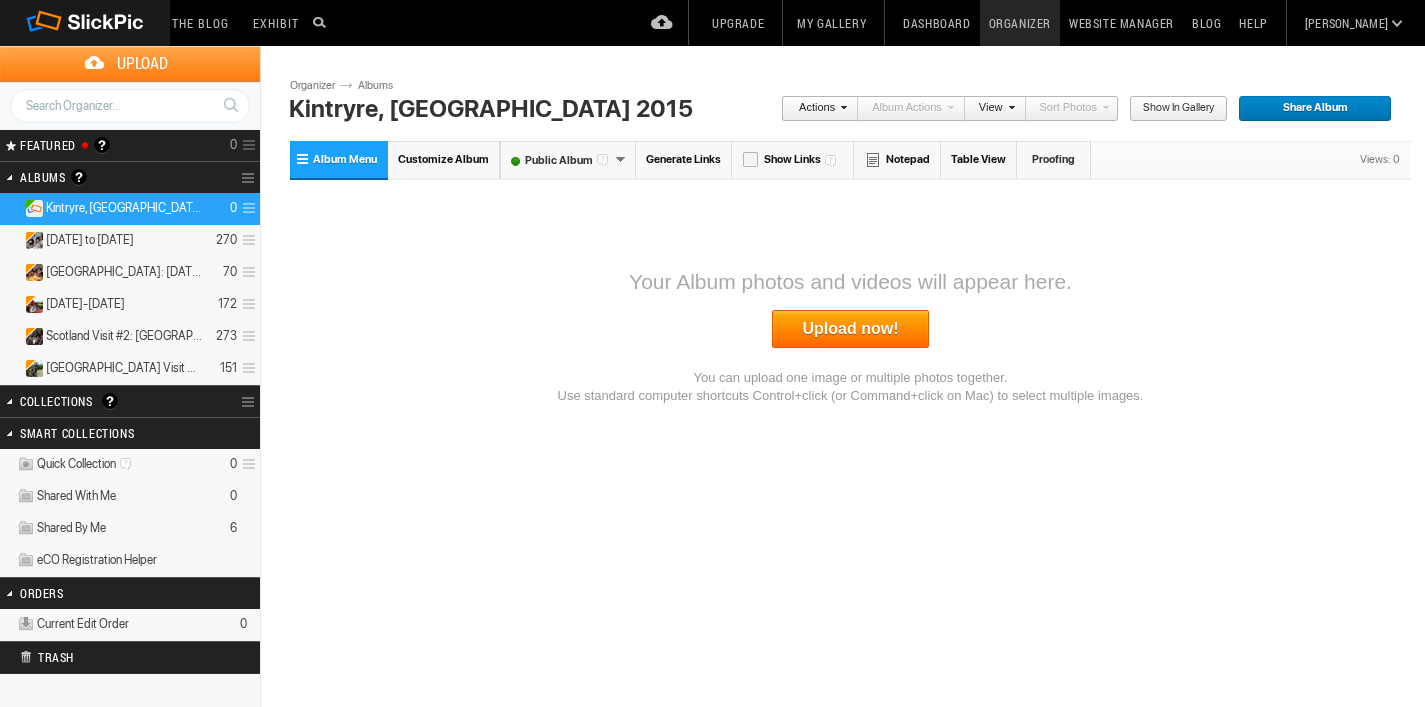 scroll, scrollTop: 0, scrollLeft: 0, axis: both 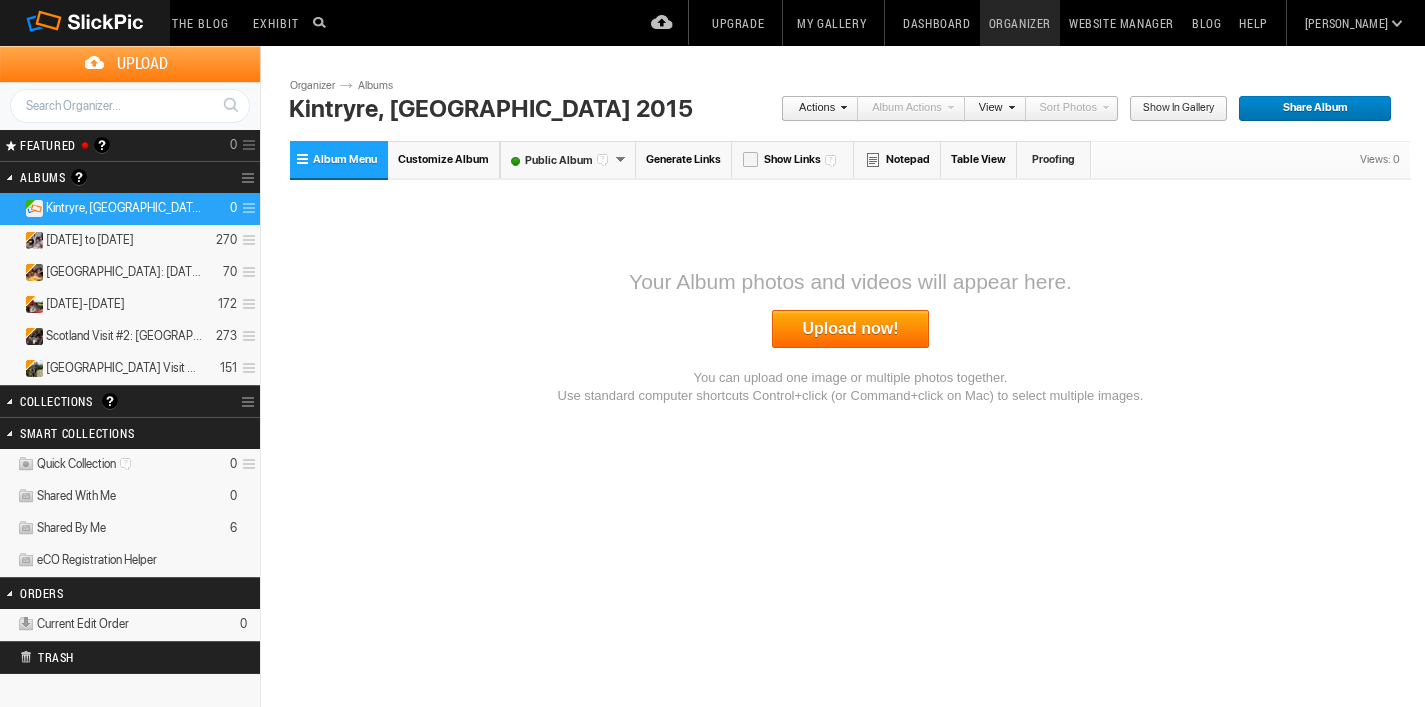 drag, startPoint x: 478, startPoint y: 115, endPoint x: 418, endPoint y: 105, distance: 60.827625 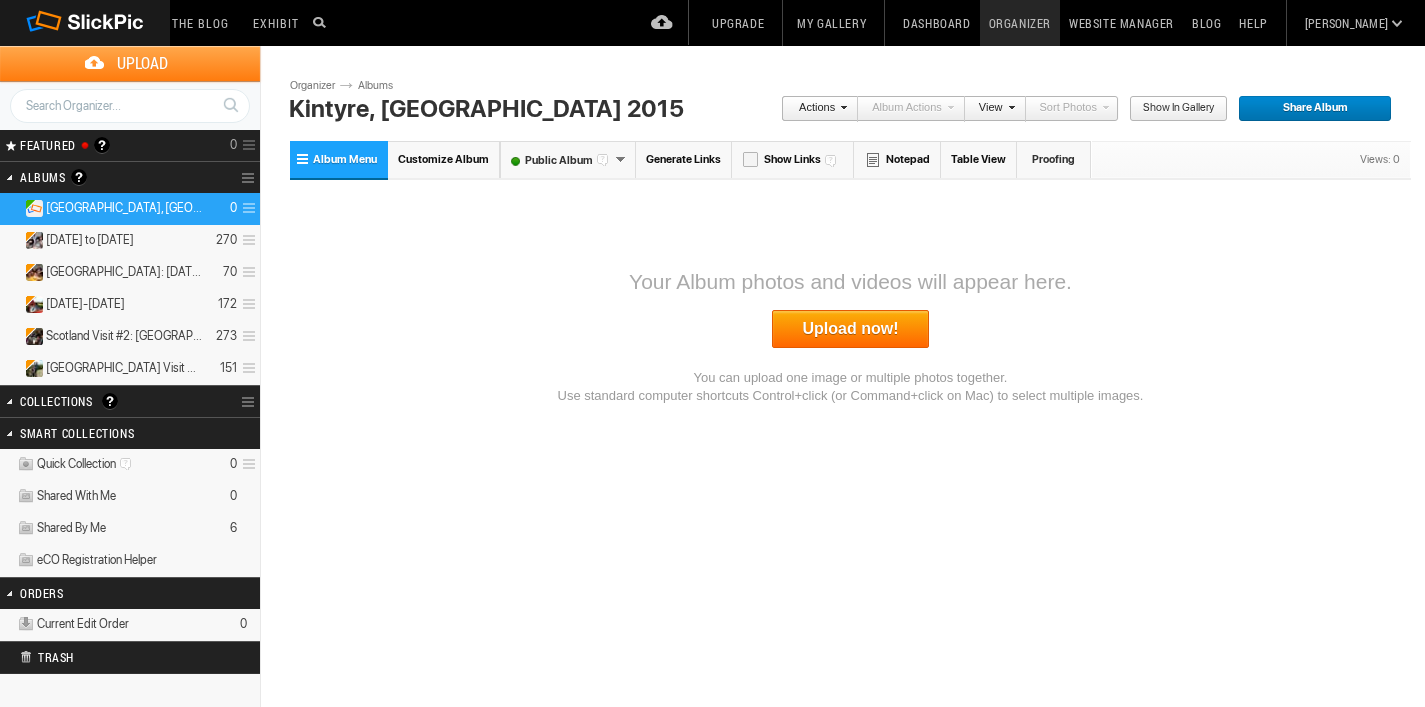 type on "Kintyre, [GEOGRAPHIC_DATA] 2015" 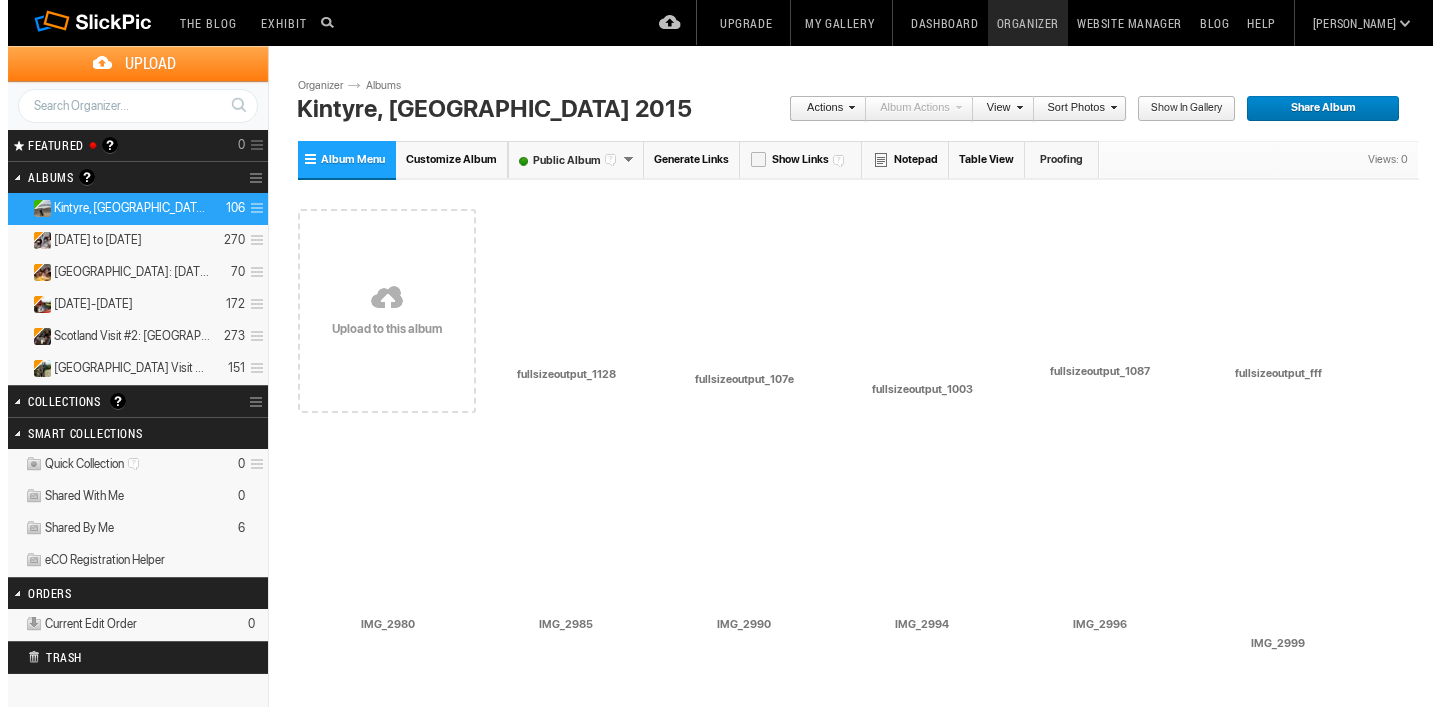 scroll, scrollTop: 0, scrollLeft: 0, axis: both 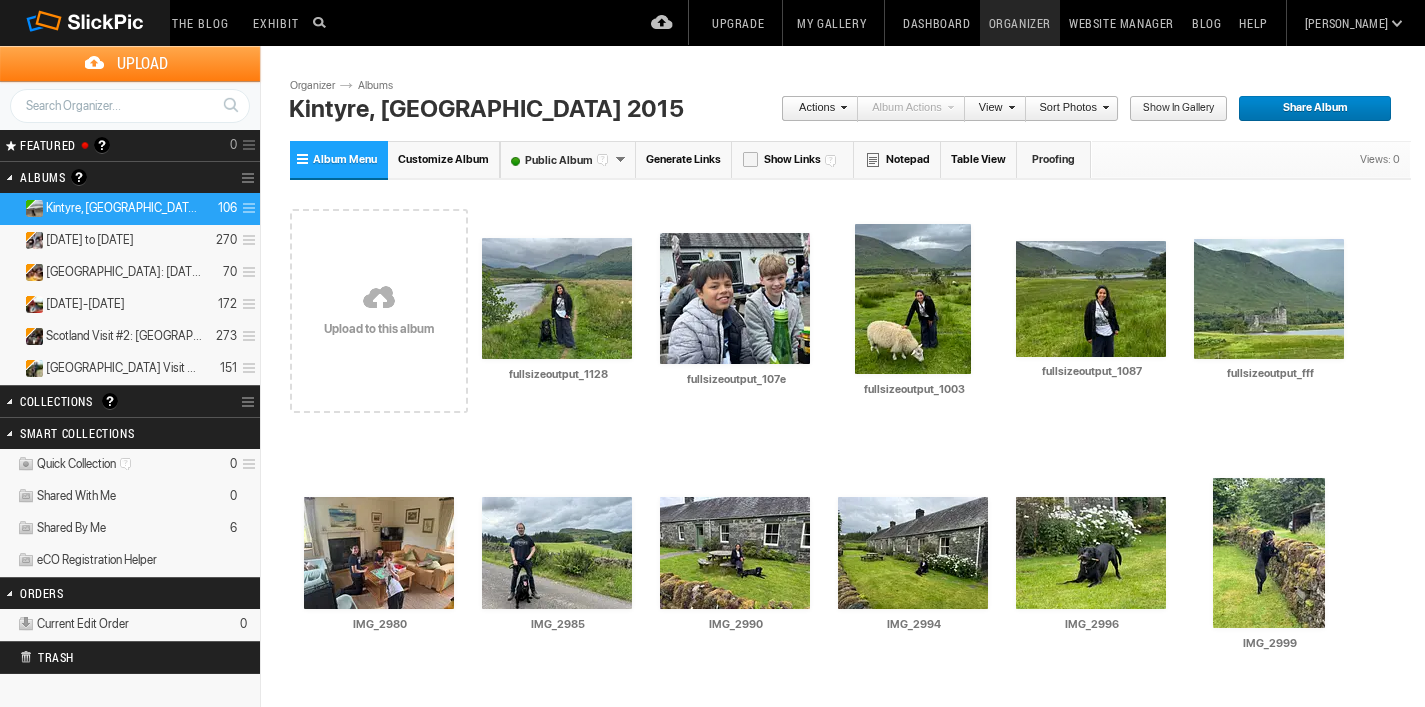 click at bounding box center (1009, 107) 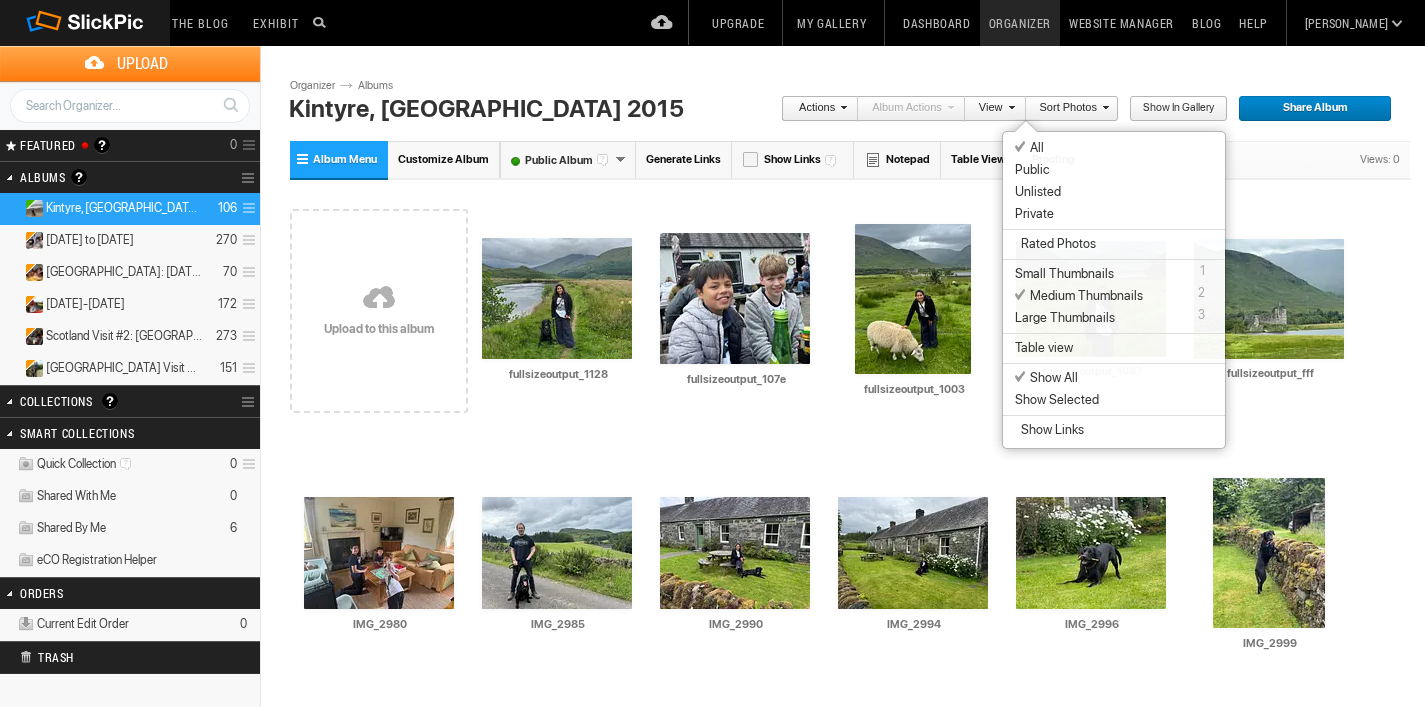 click on "Public" at bounding box center [1032, 170] 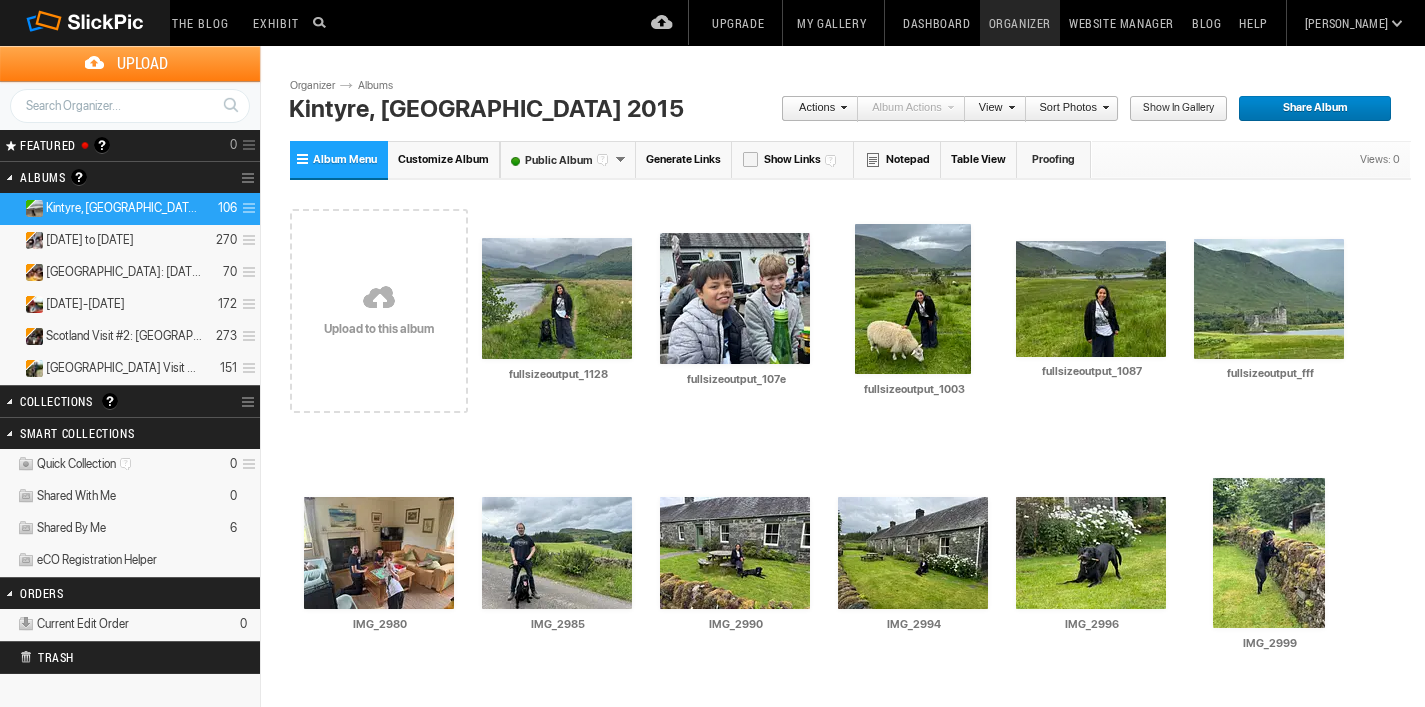 click at bounding box center [1009, 107] 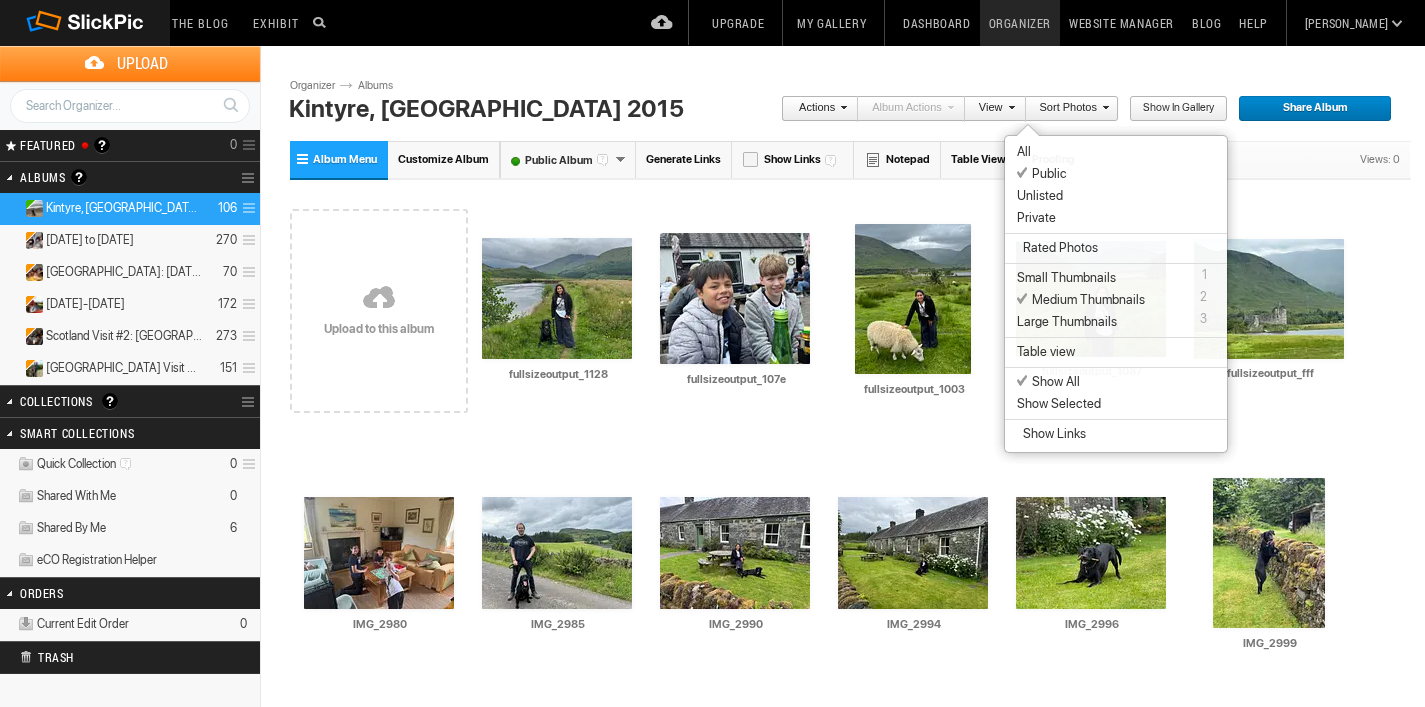 click on "Private" at bounding box center (1036, 218) 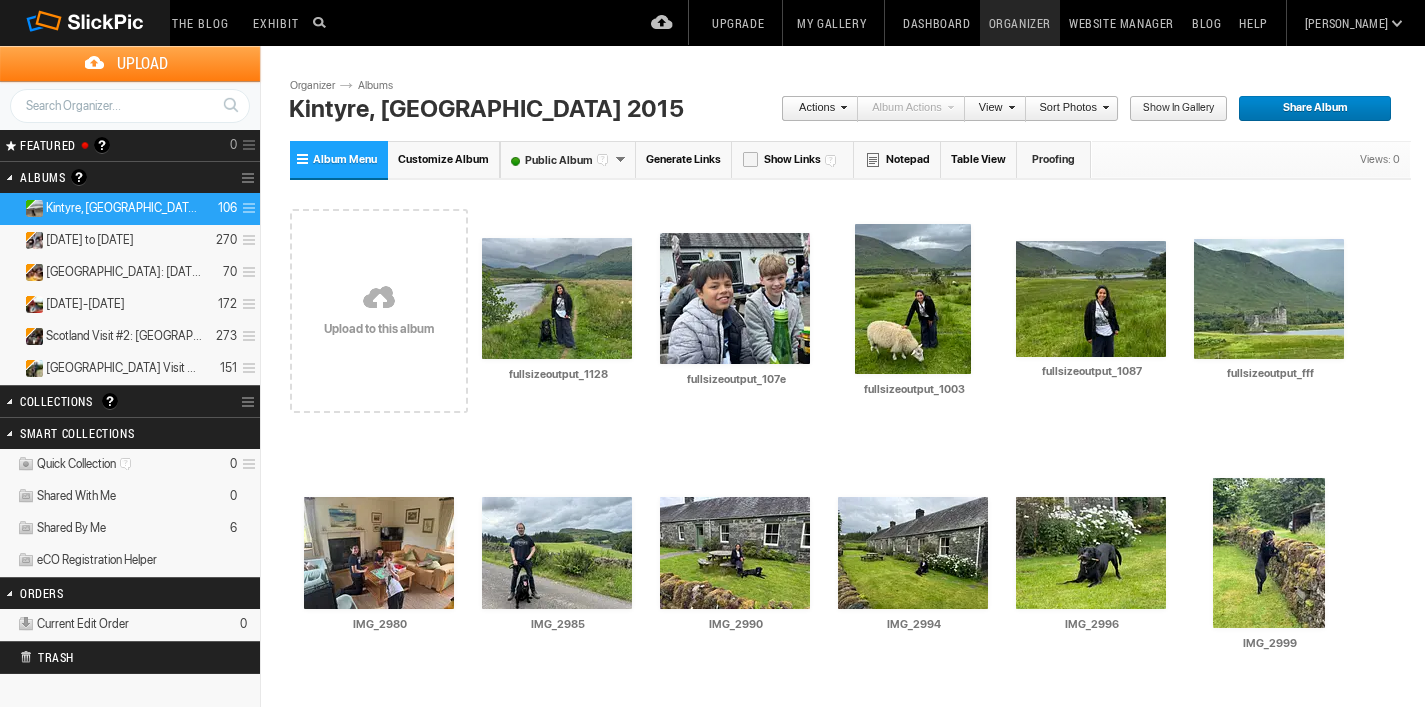 click at bounding box center [1009, 107] 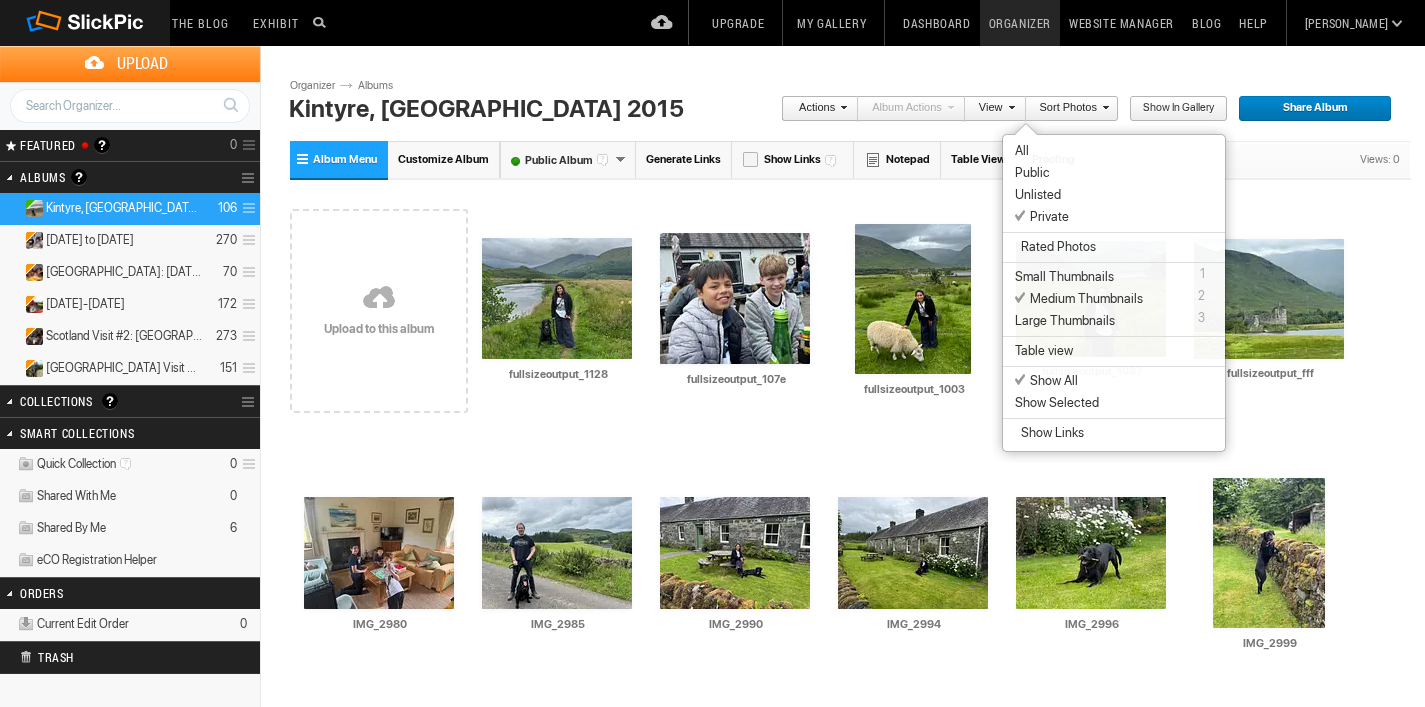 click on "Public" at bounding box center [1032, 173] 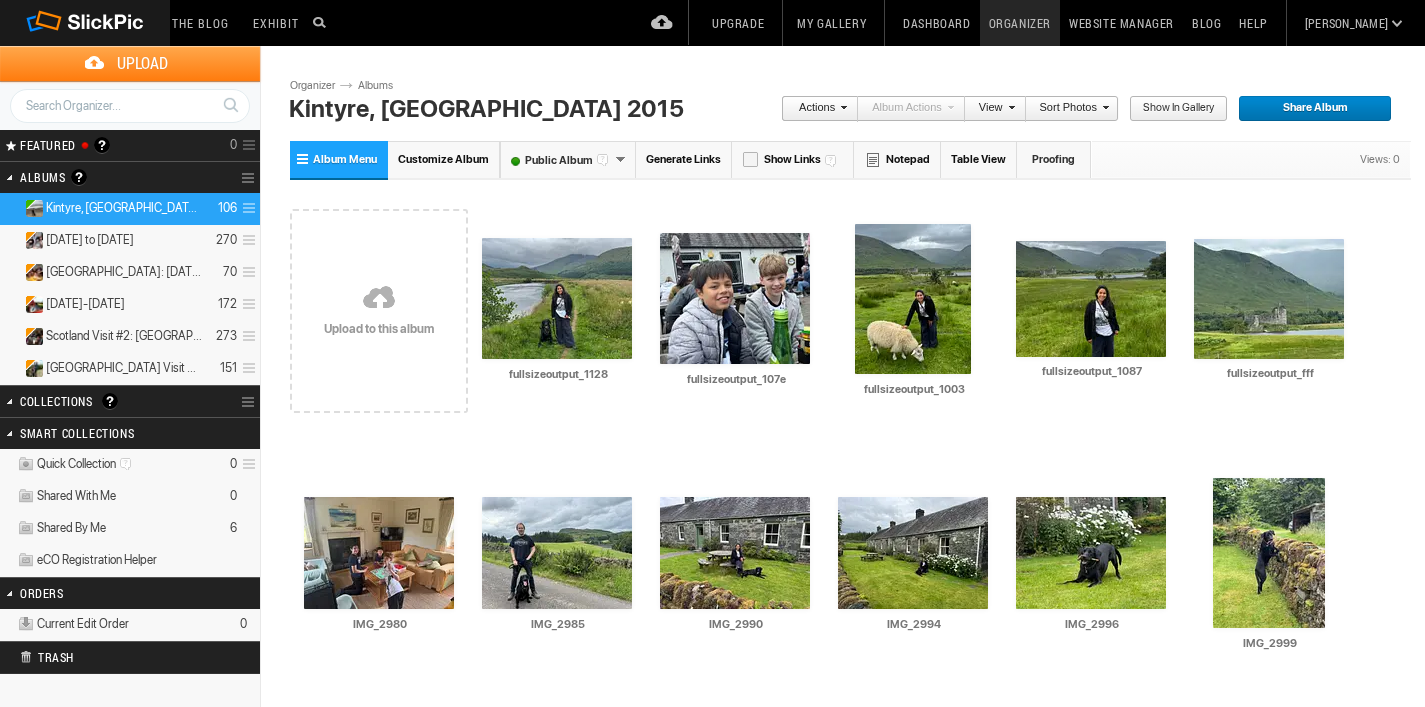 click on "Share Album" at bounding box center (1308, 109) 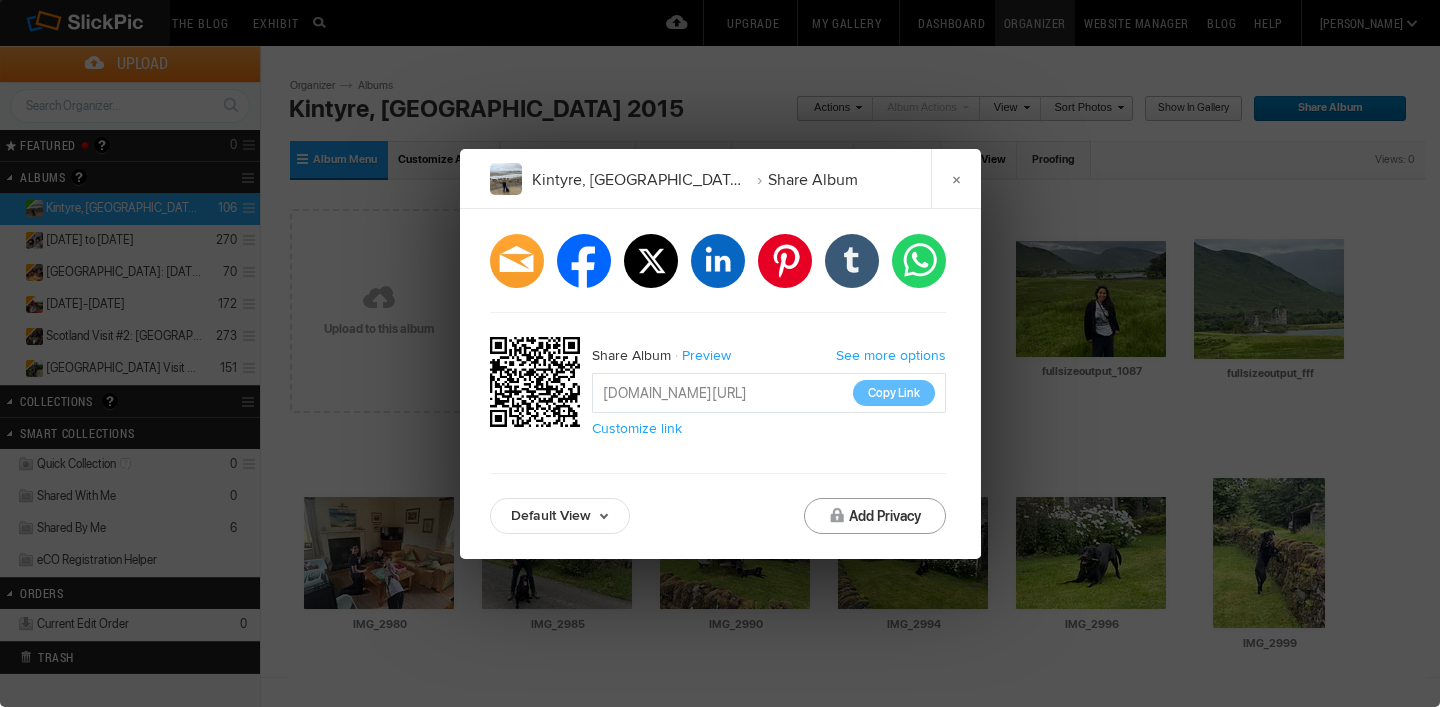click on "Add Privacy" 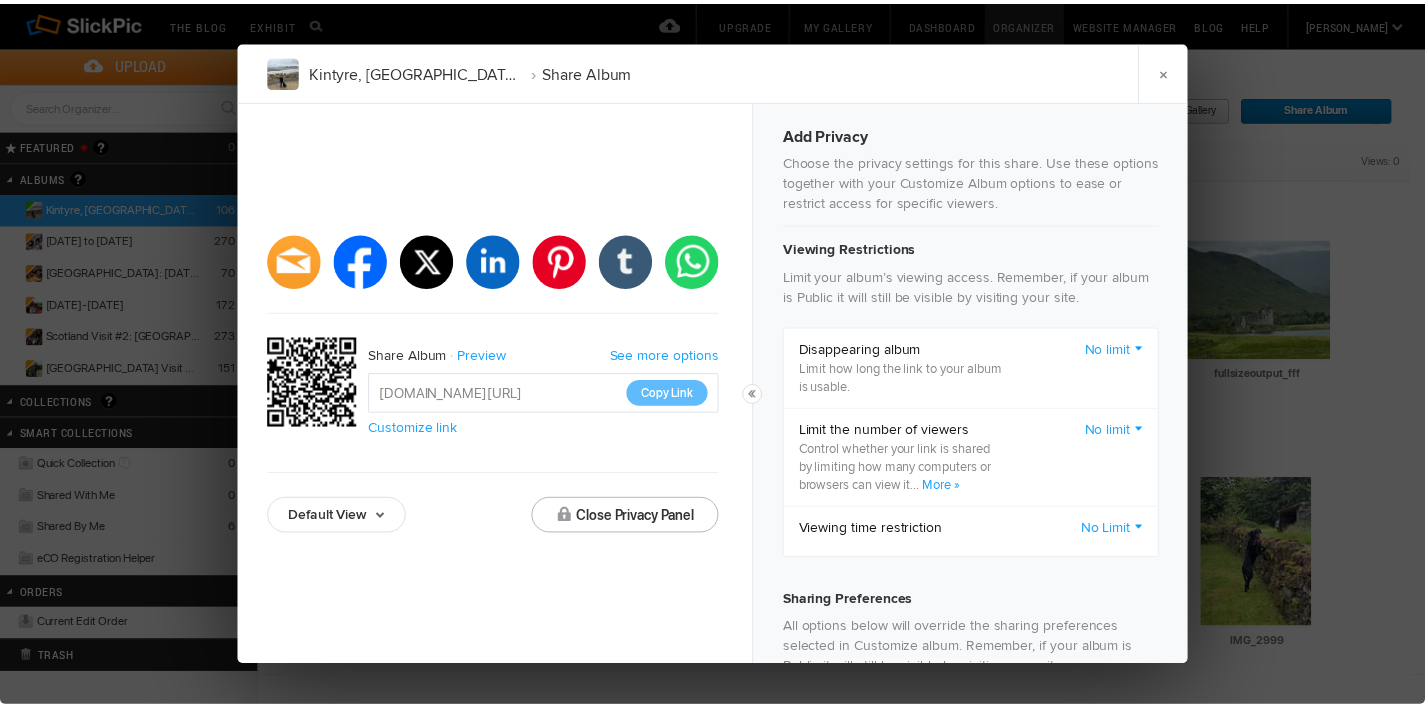 scroll, scrollTop: 12, scrollLeft: 0, axis: vertical 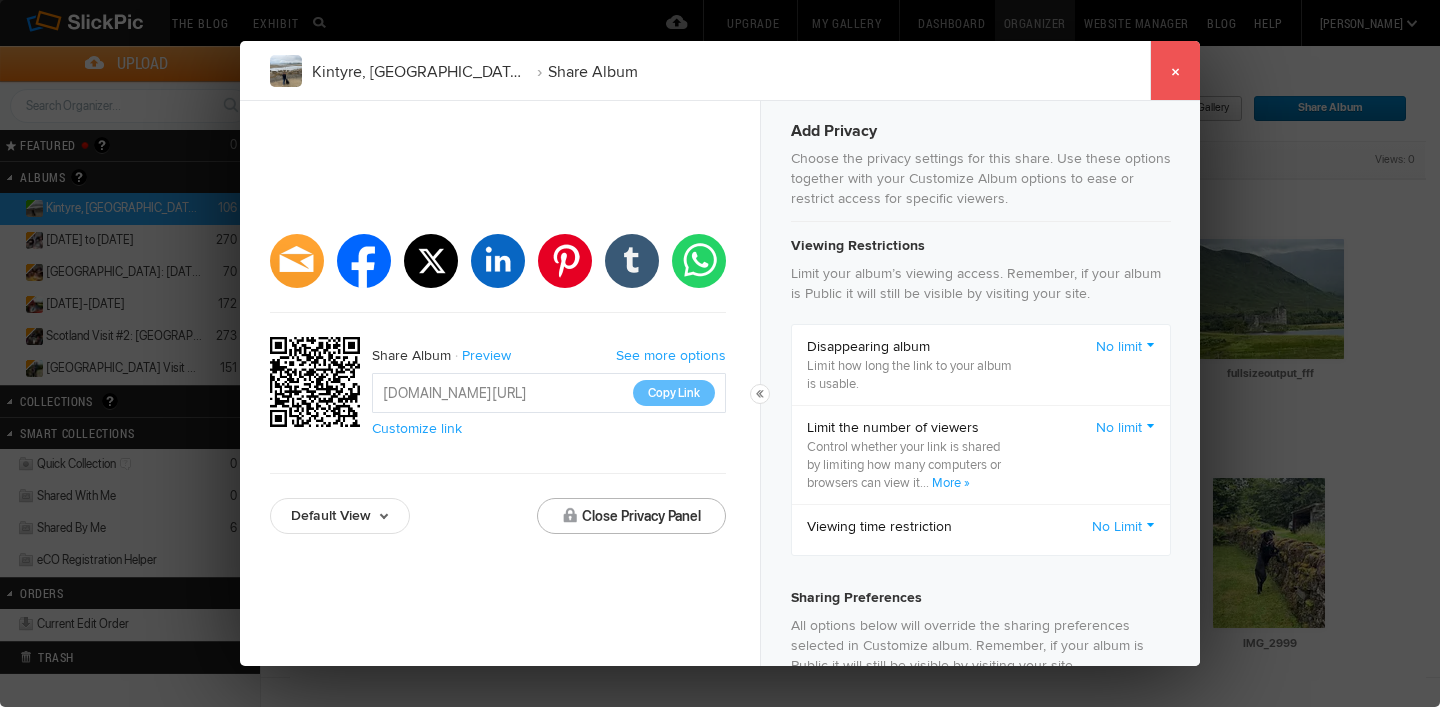 click on "×" 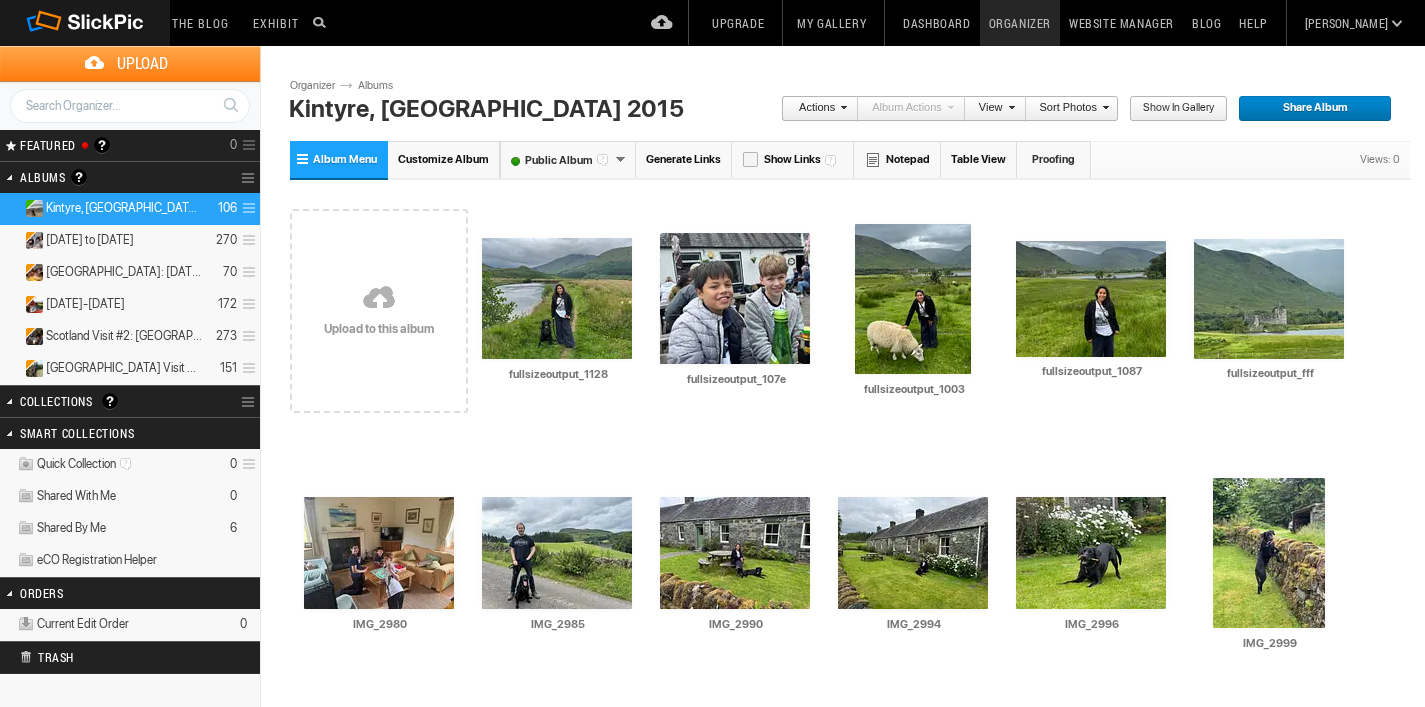 click at bounding box center (1103, 107) 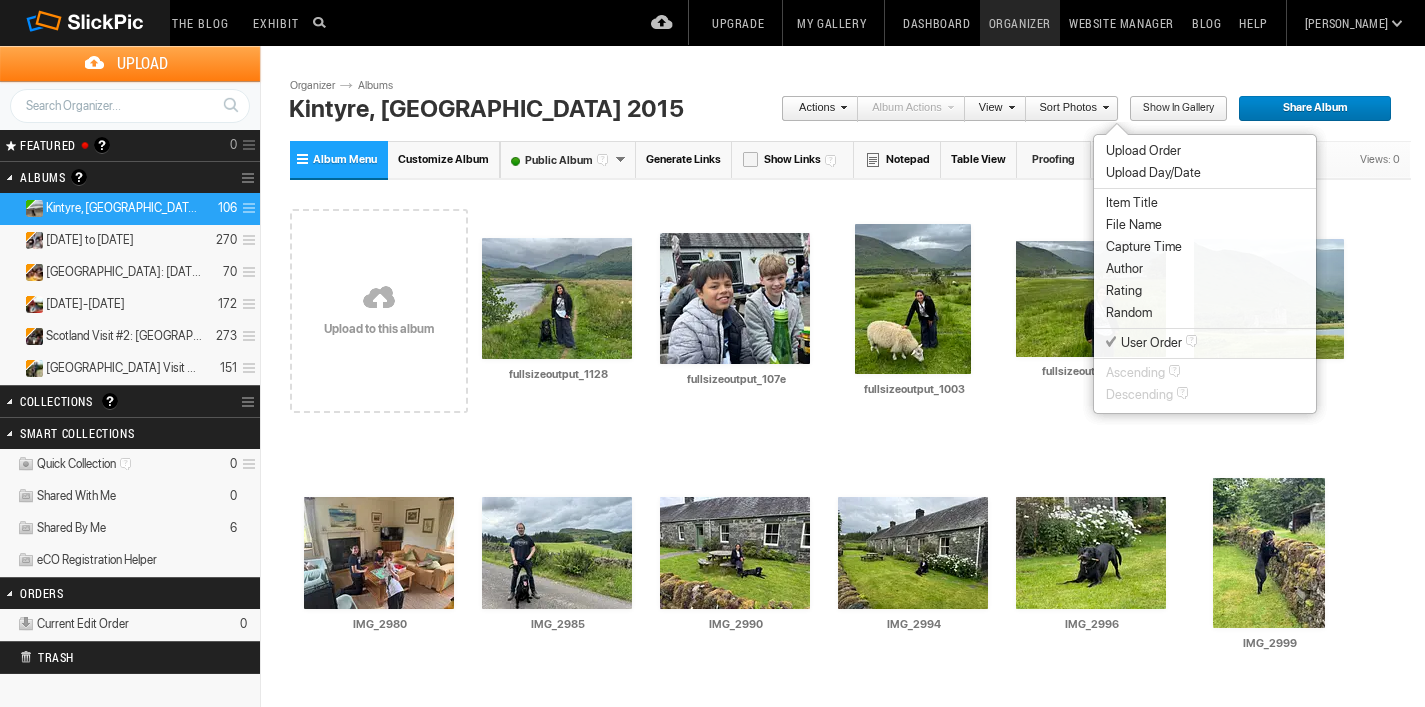 click at bounding box center (1103, 107) 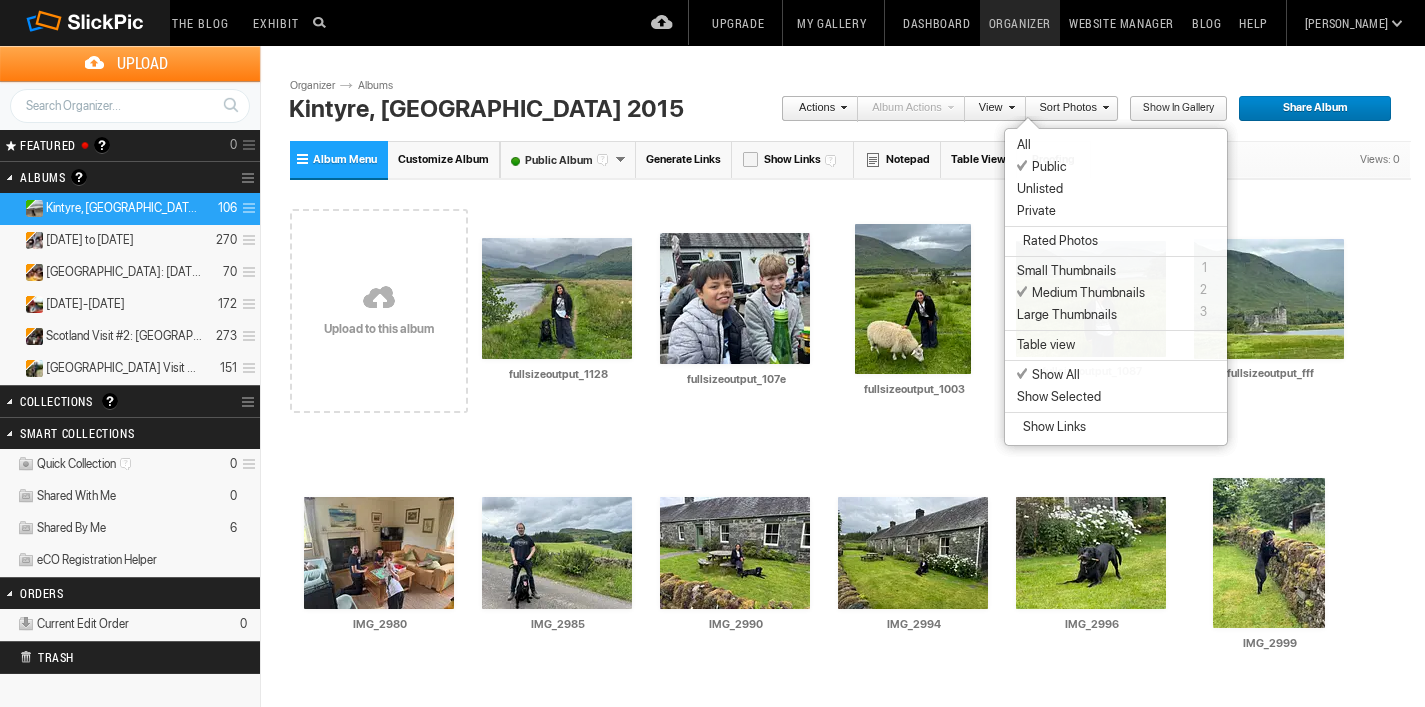 click on "Private" at bounding box center [1036, 211] 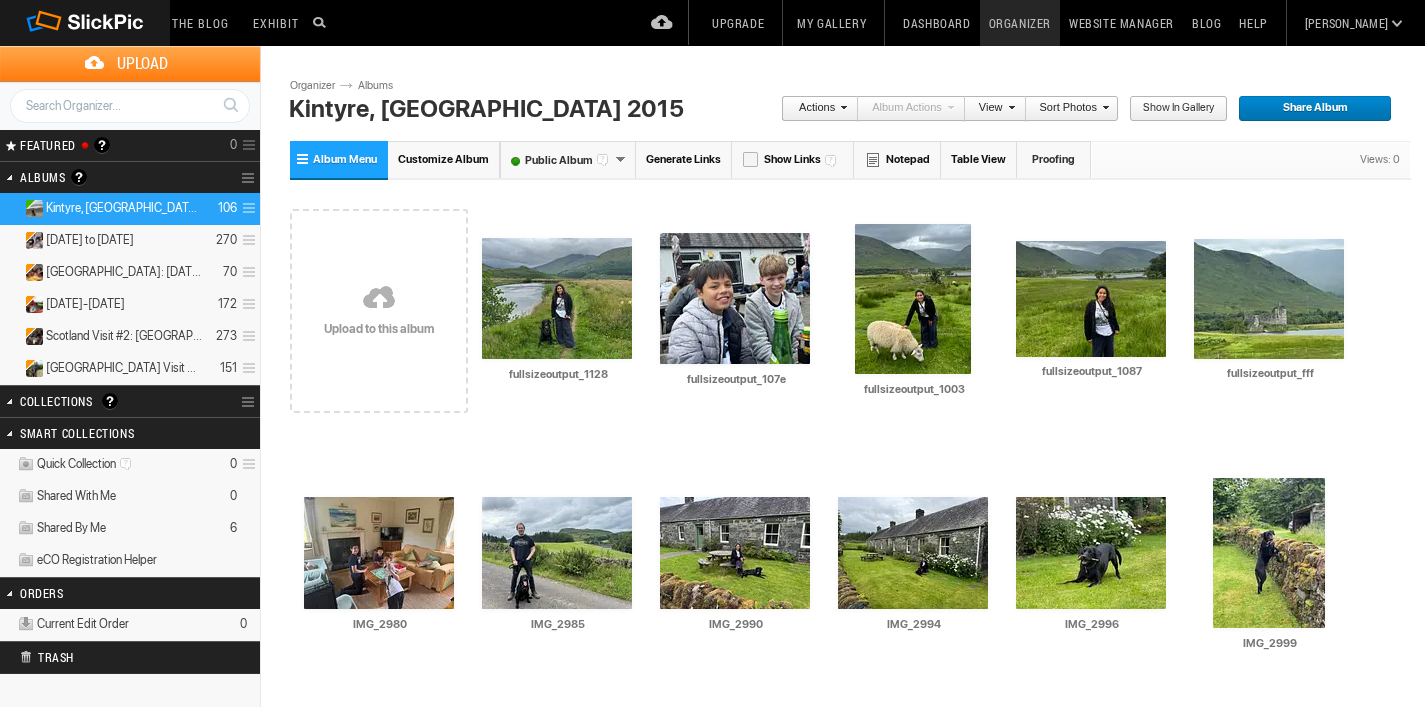 click on "Sort Photos" at bounding box center [1072, 109] 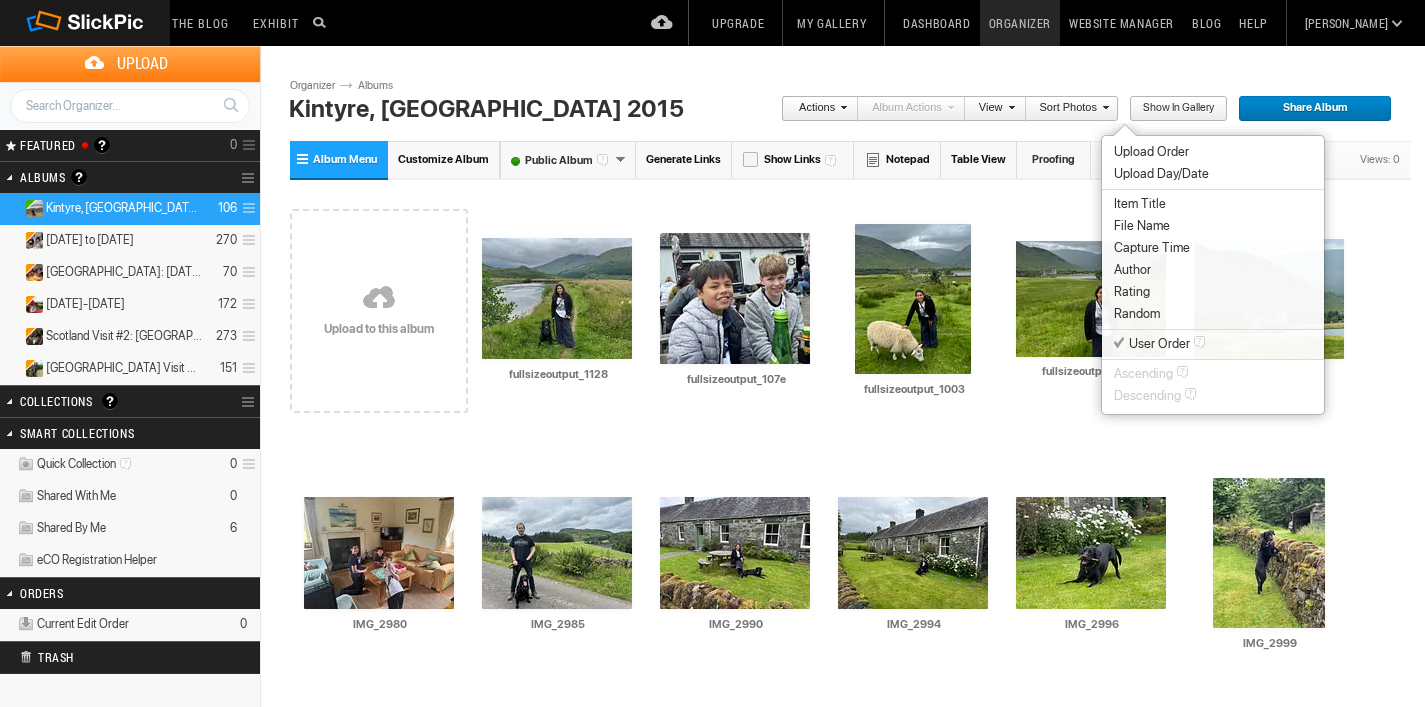 click on "Sort Photos" at bounding box center [1072, 109] 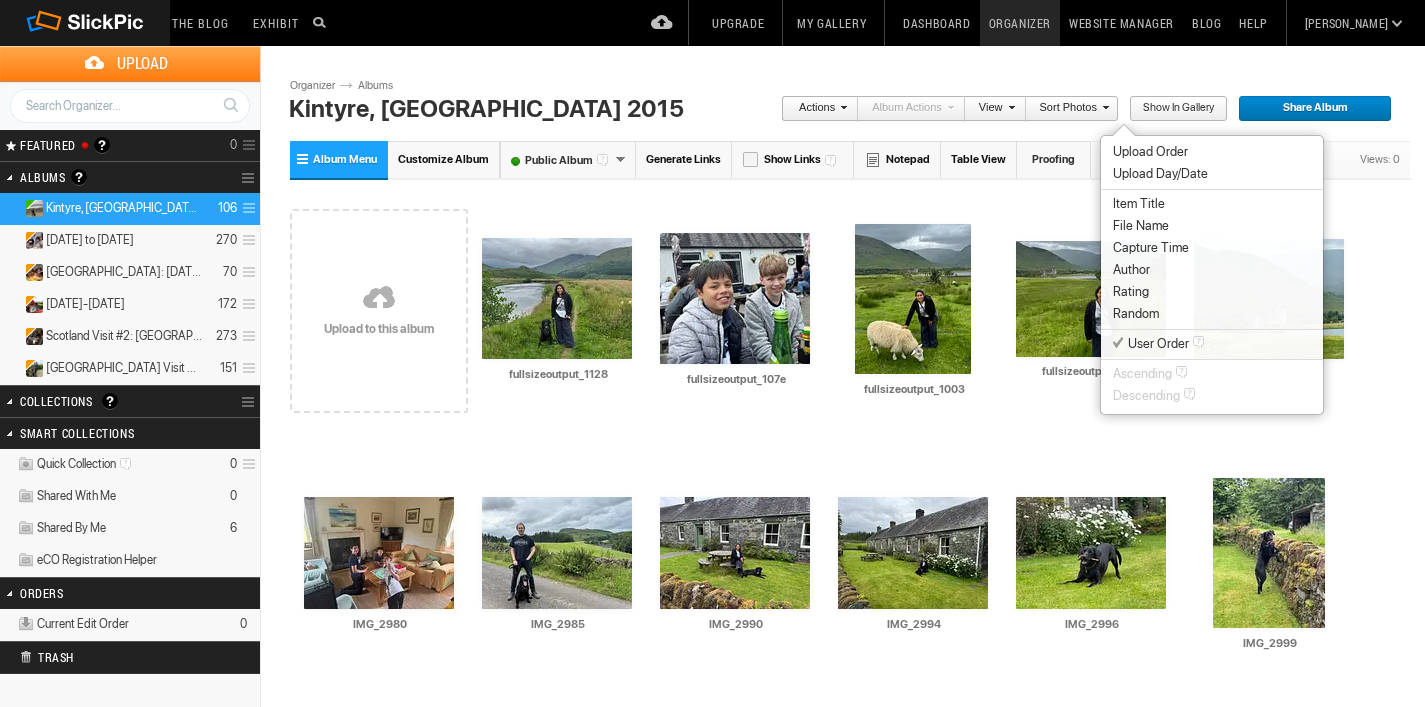 click at bounding box center [1103, 107] 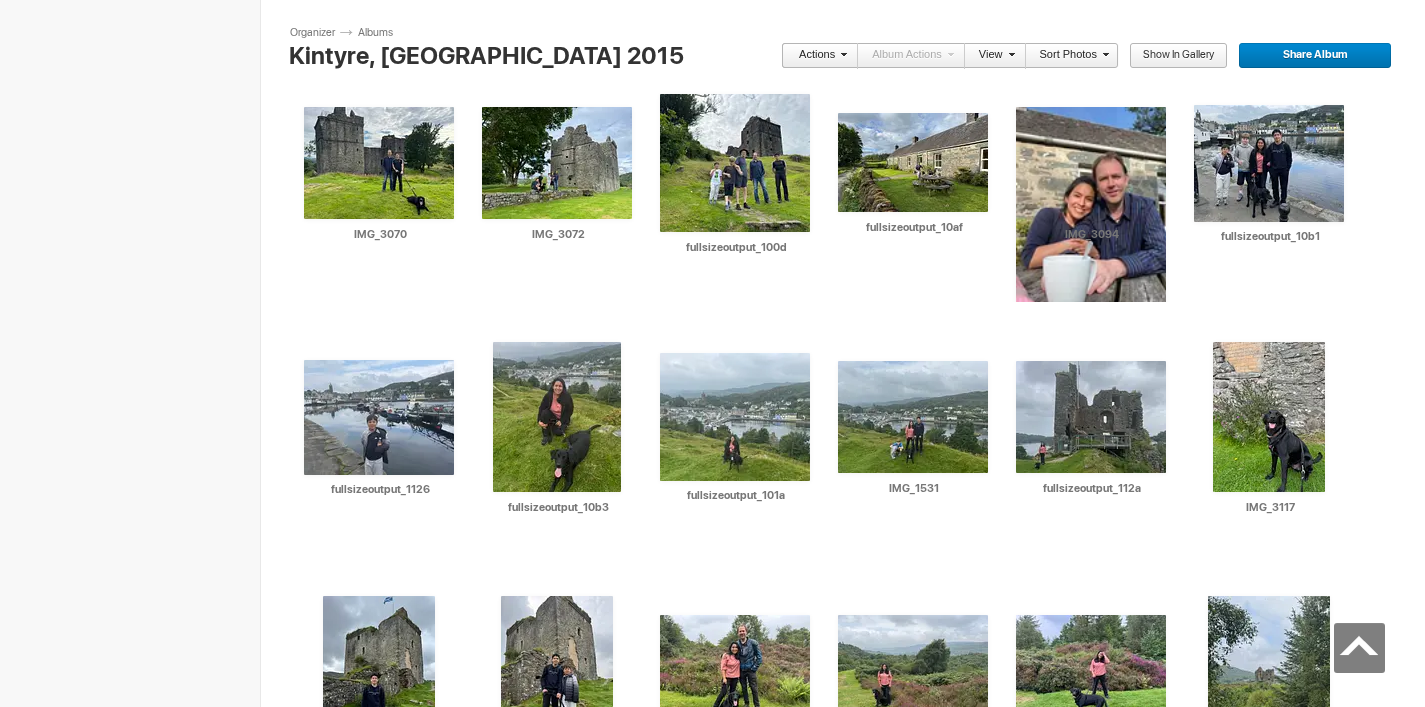 scroll, scrollTop: 770, scrollLeft: 0, axis: vertical 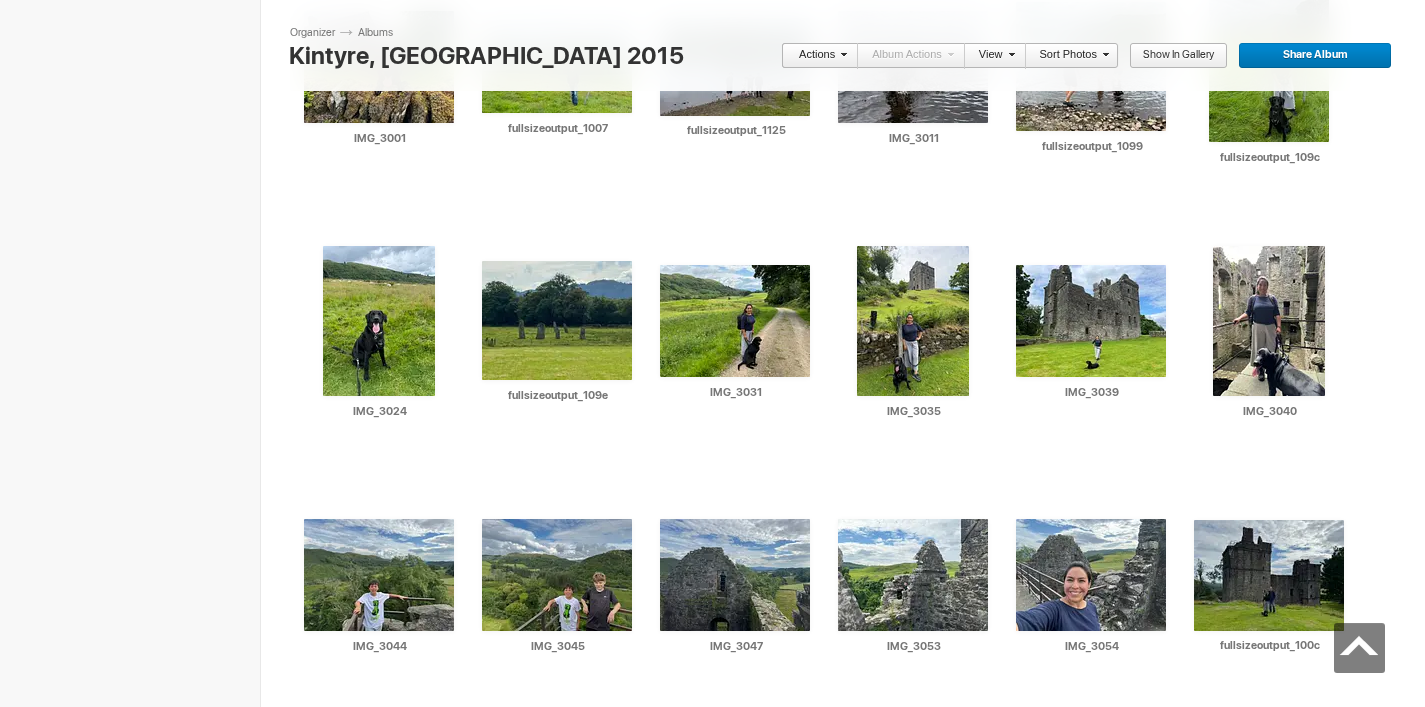 click on "Share Album" at bounding box center [1308, 56] 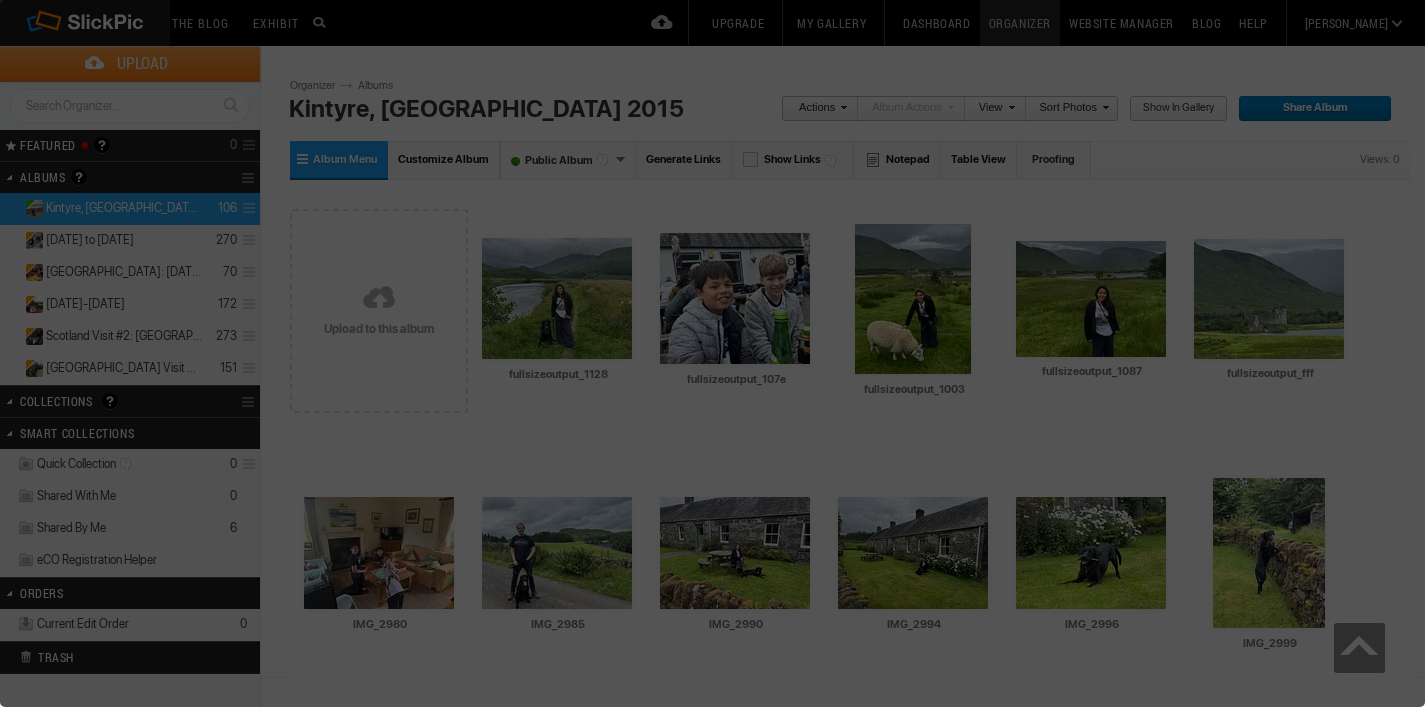 scroll, scrollTop: 0, scrollLeft: 0, axis: both 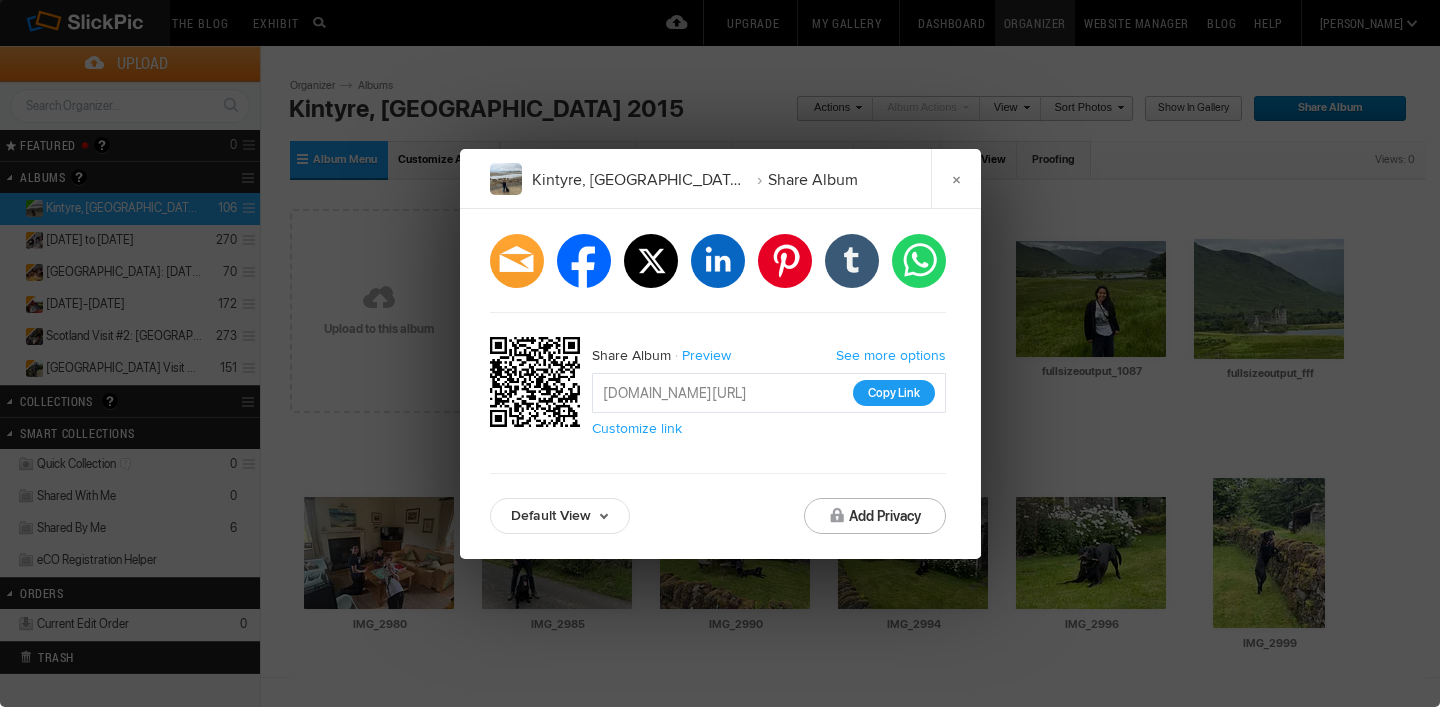 click on "Copy Link" 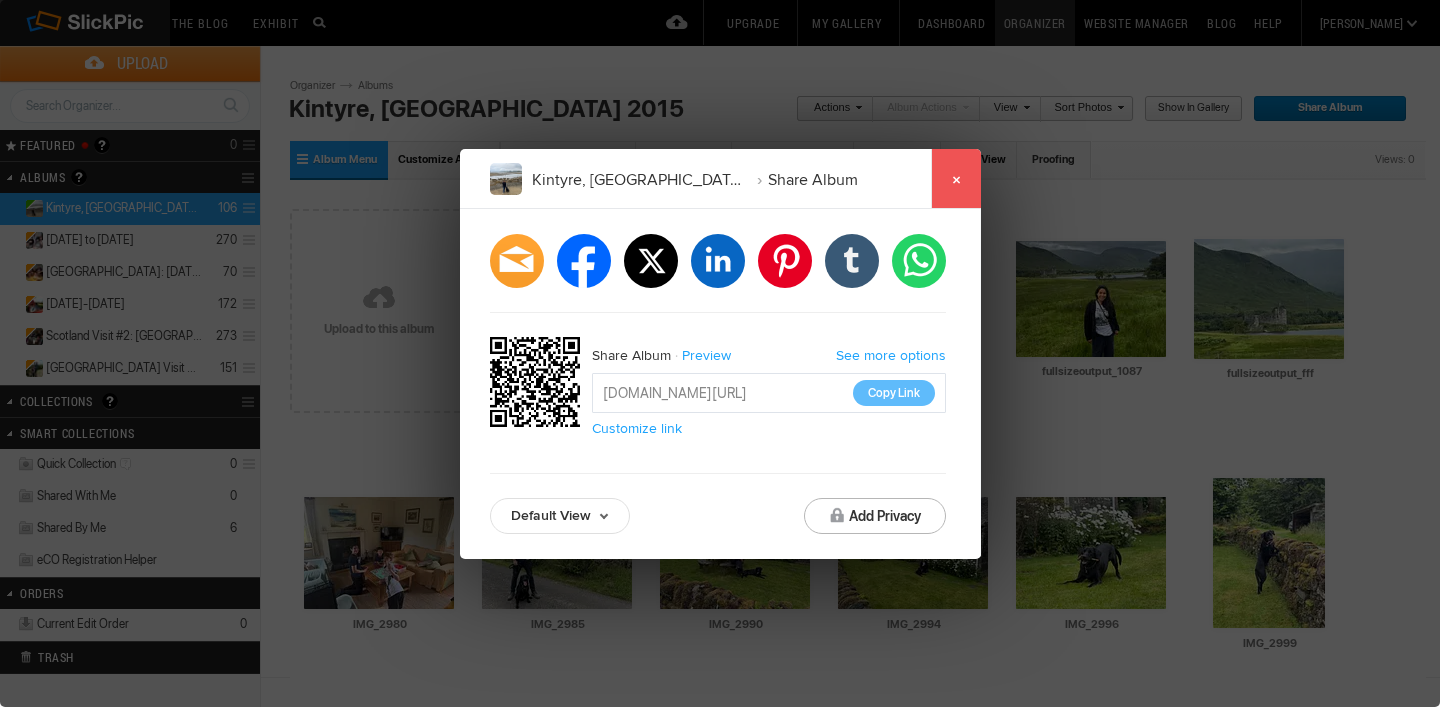 click on "×" 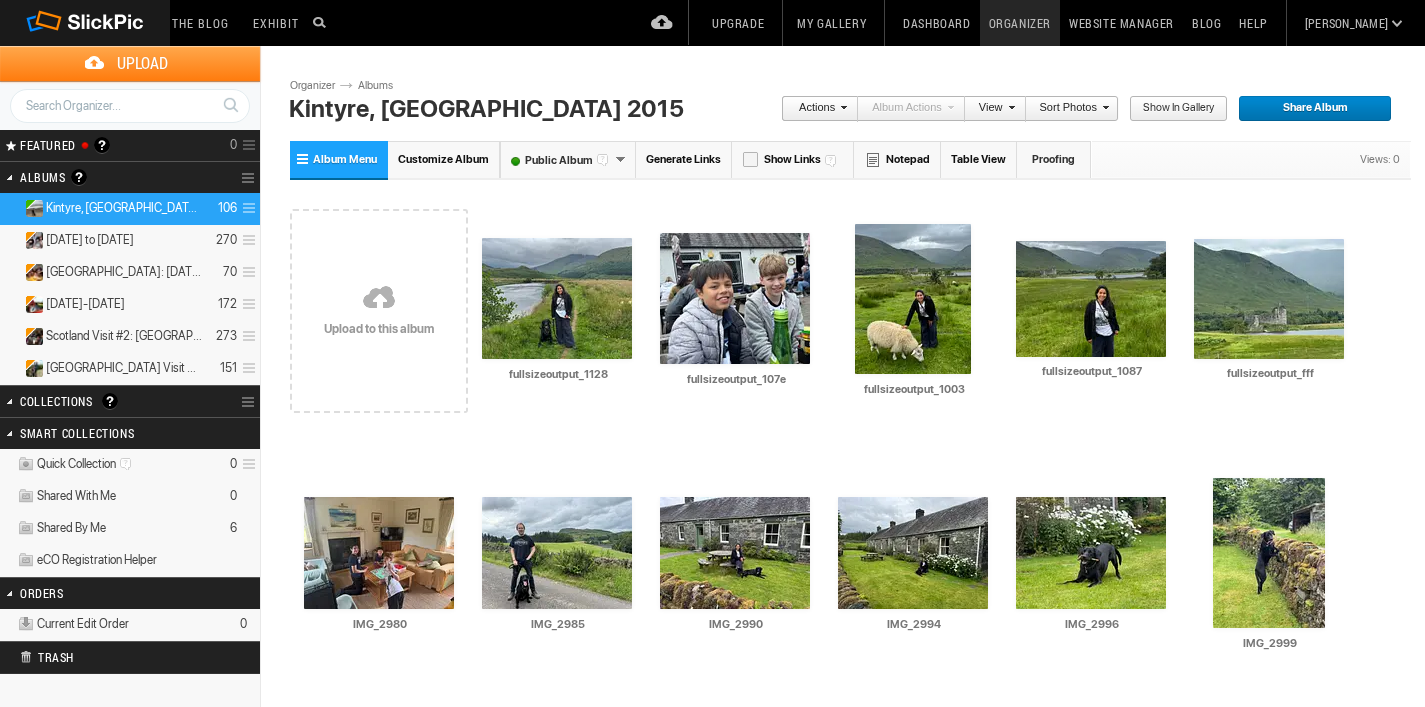 click on "Dashboard" at bounding box center [936, 23] 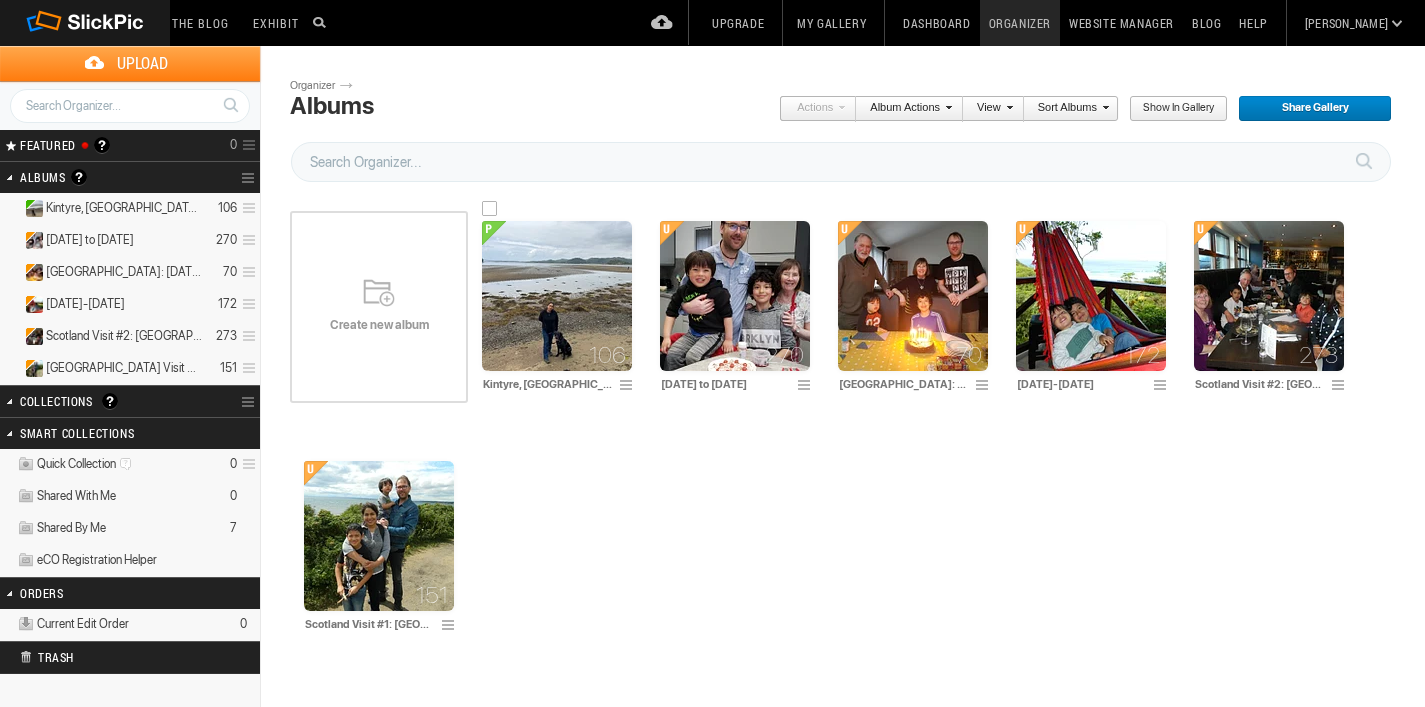 scroll, scrollTop: 0, scrollLeft: 0, axis: both 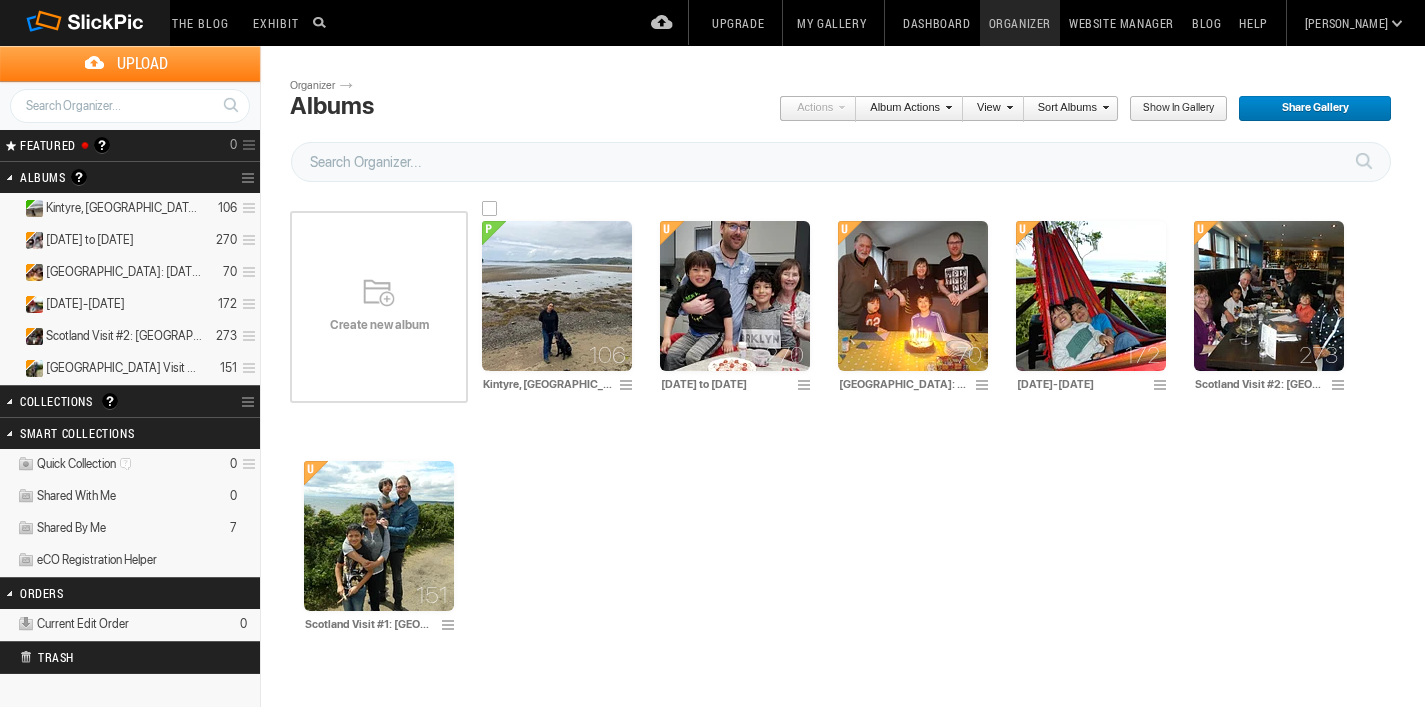 click at bounding box center [557, 296] 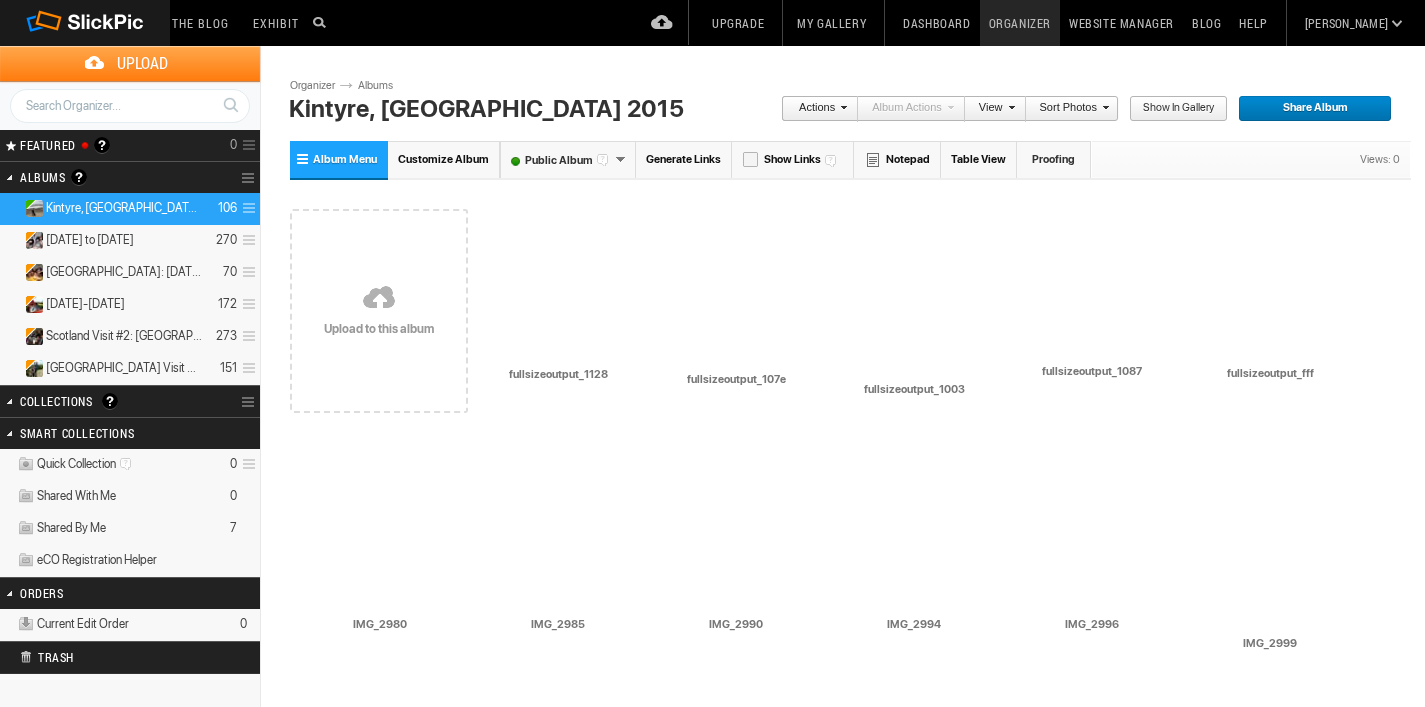 scroll, scrollTop: 0, scrollLeft: 0, axis: both 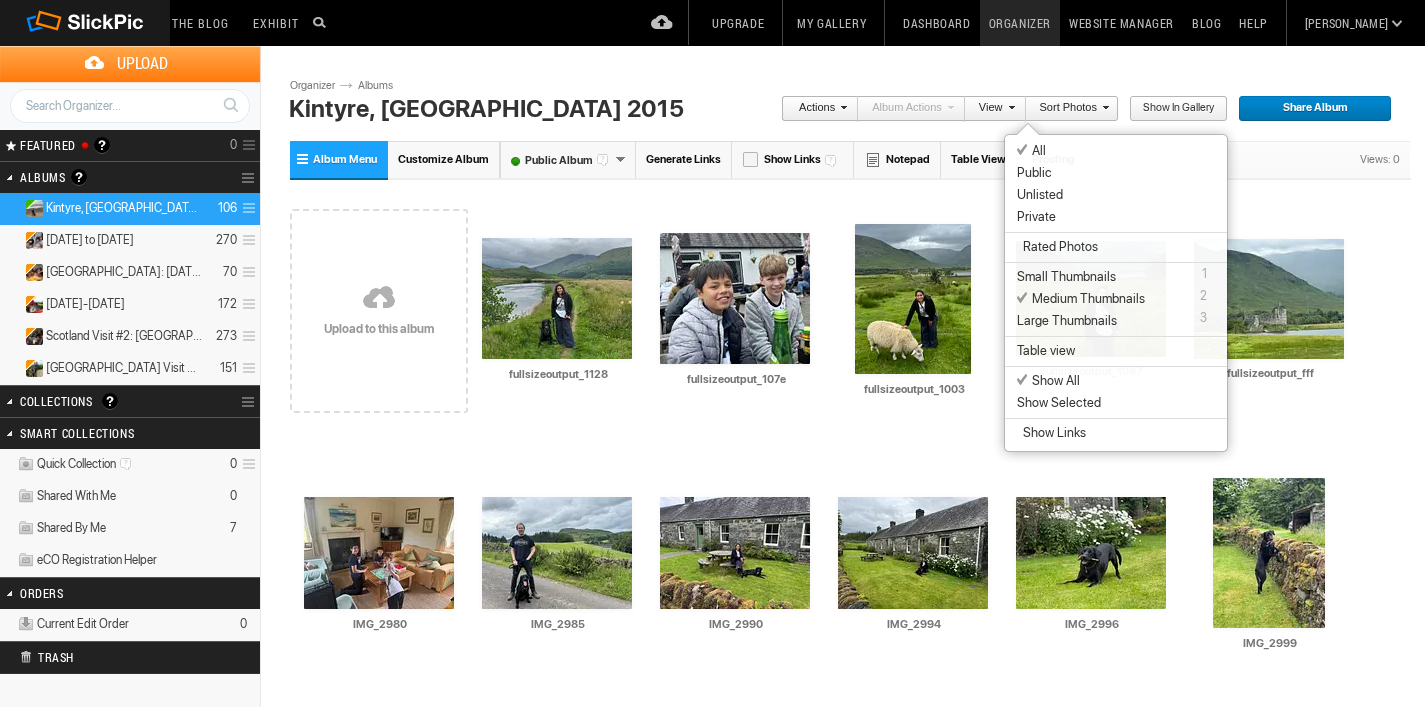 click at bounding box center [1009, 107] 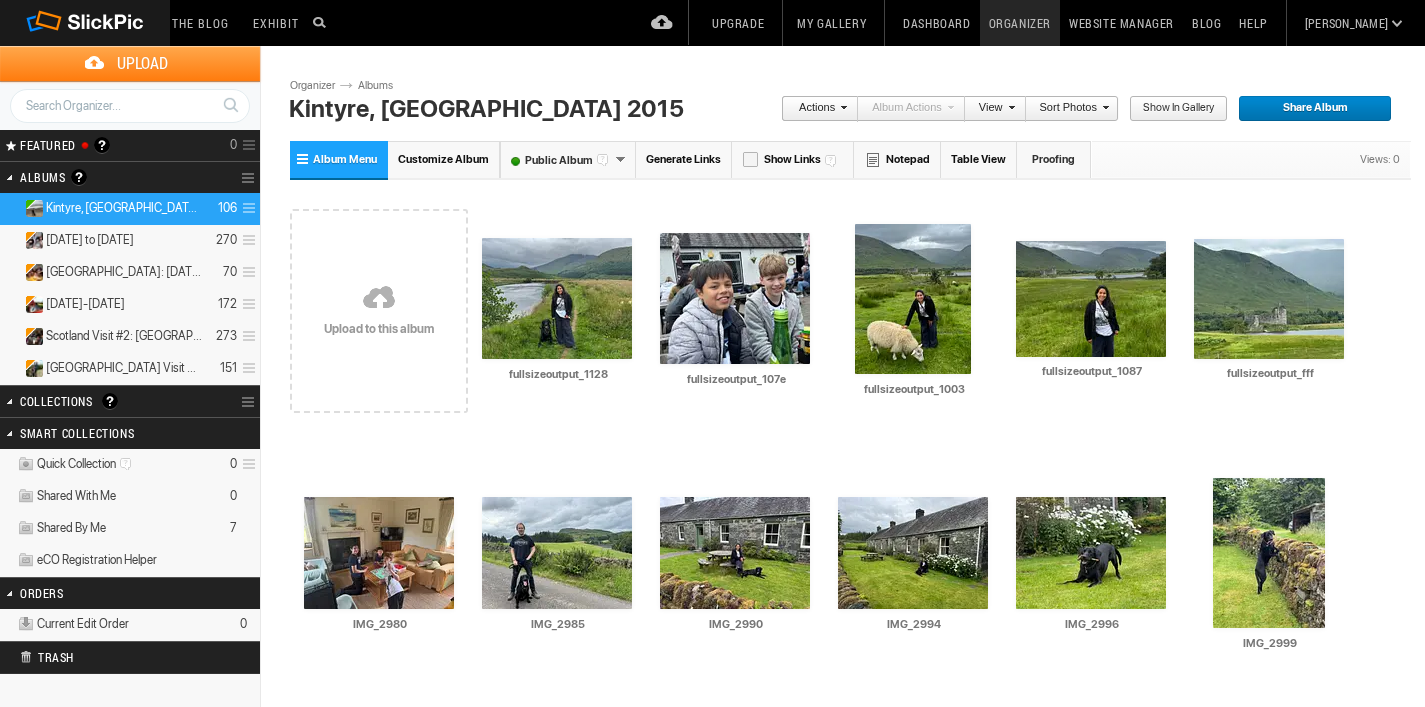 click at bounding box center [1009, 107] 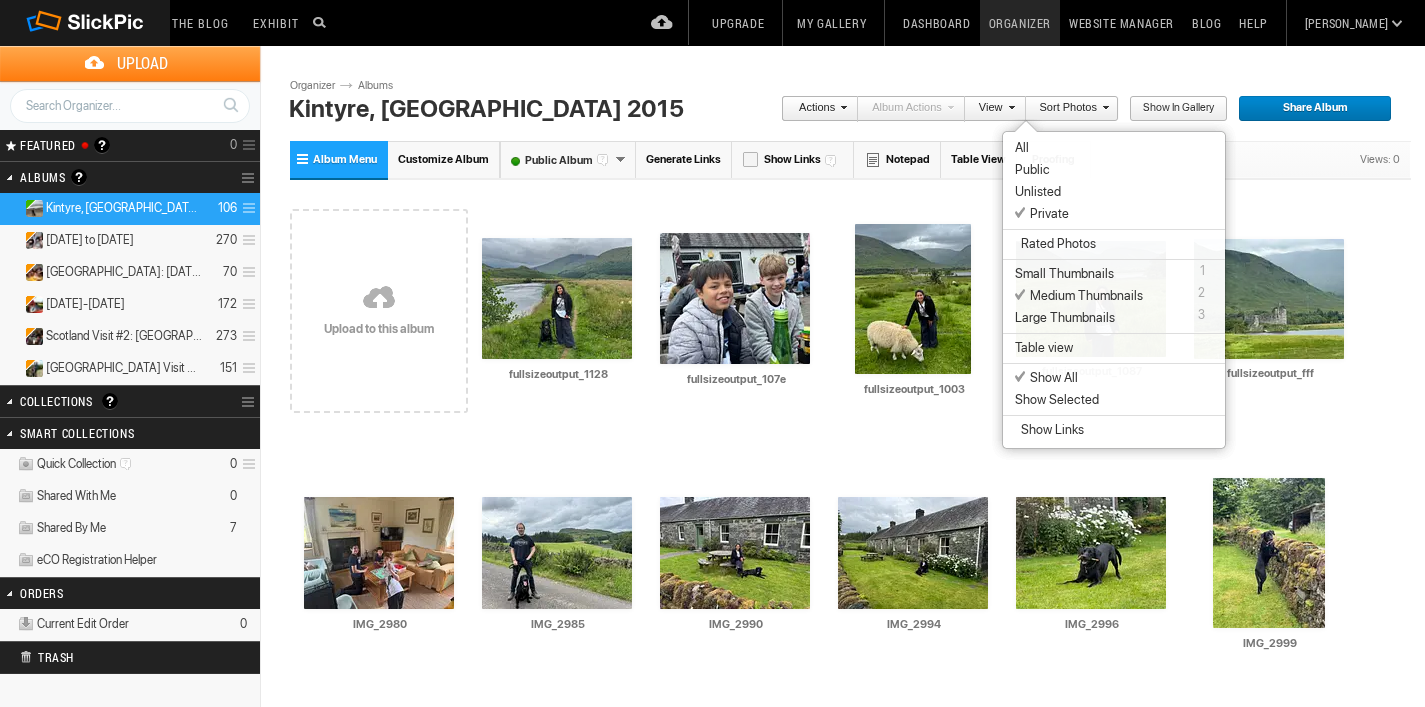 click at bounding box center (1009, 107) 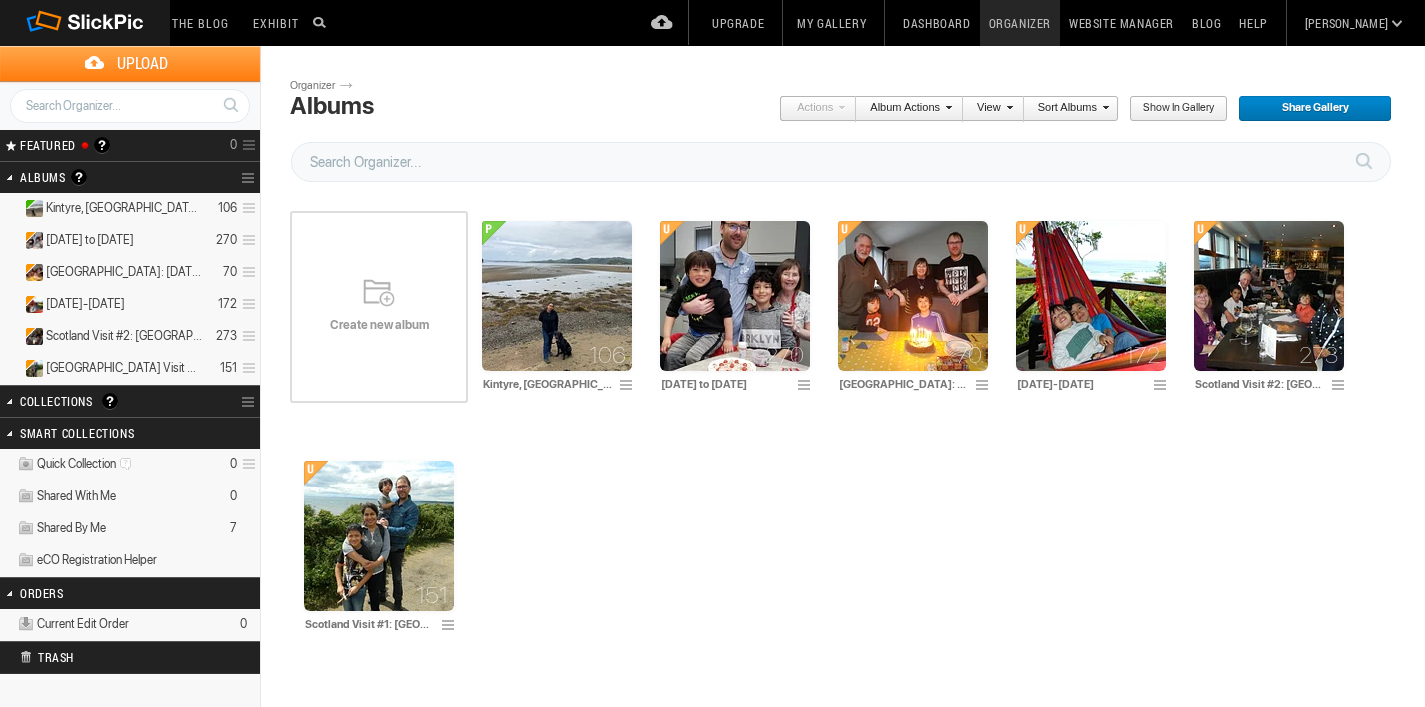 click at bounding box center (557, 296) 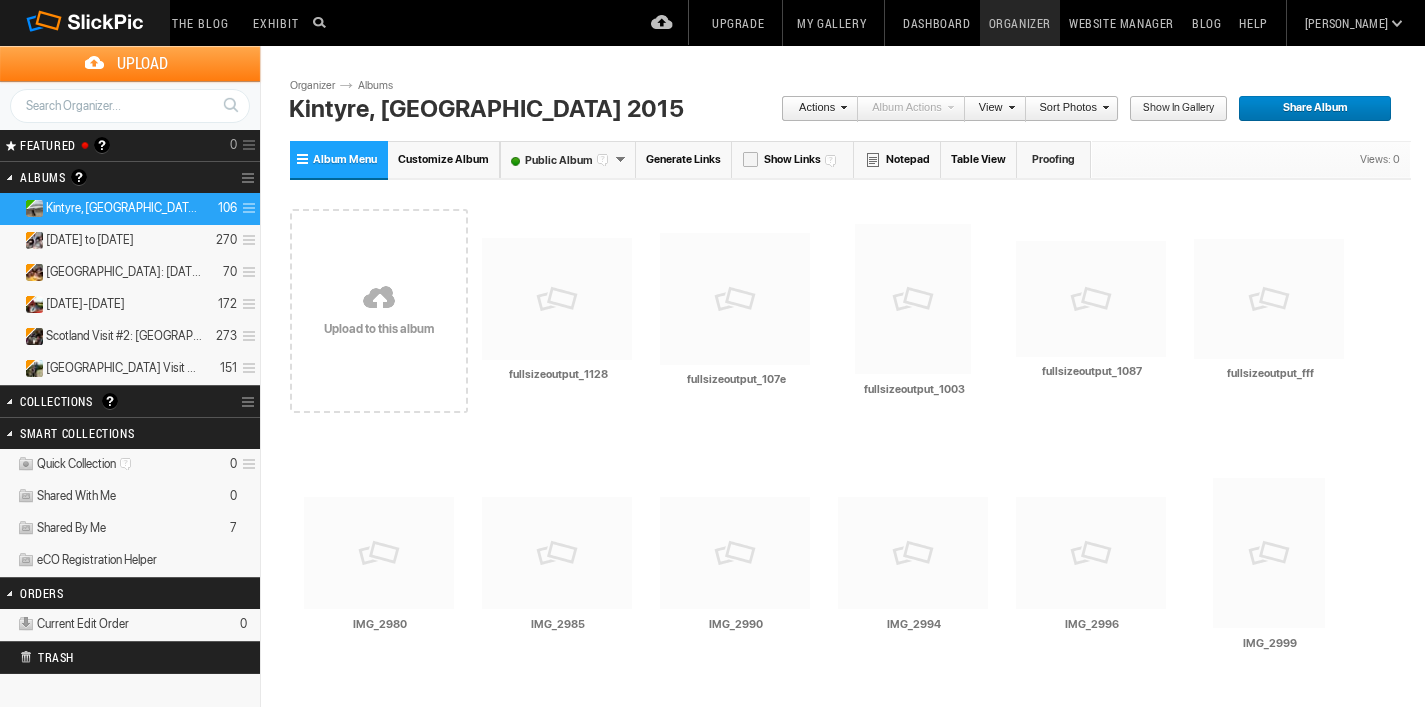 click at bounding box center (1103, 107) 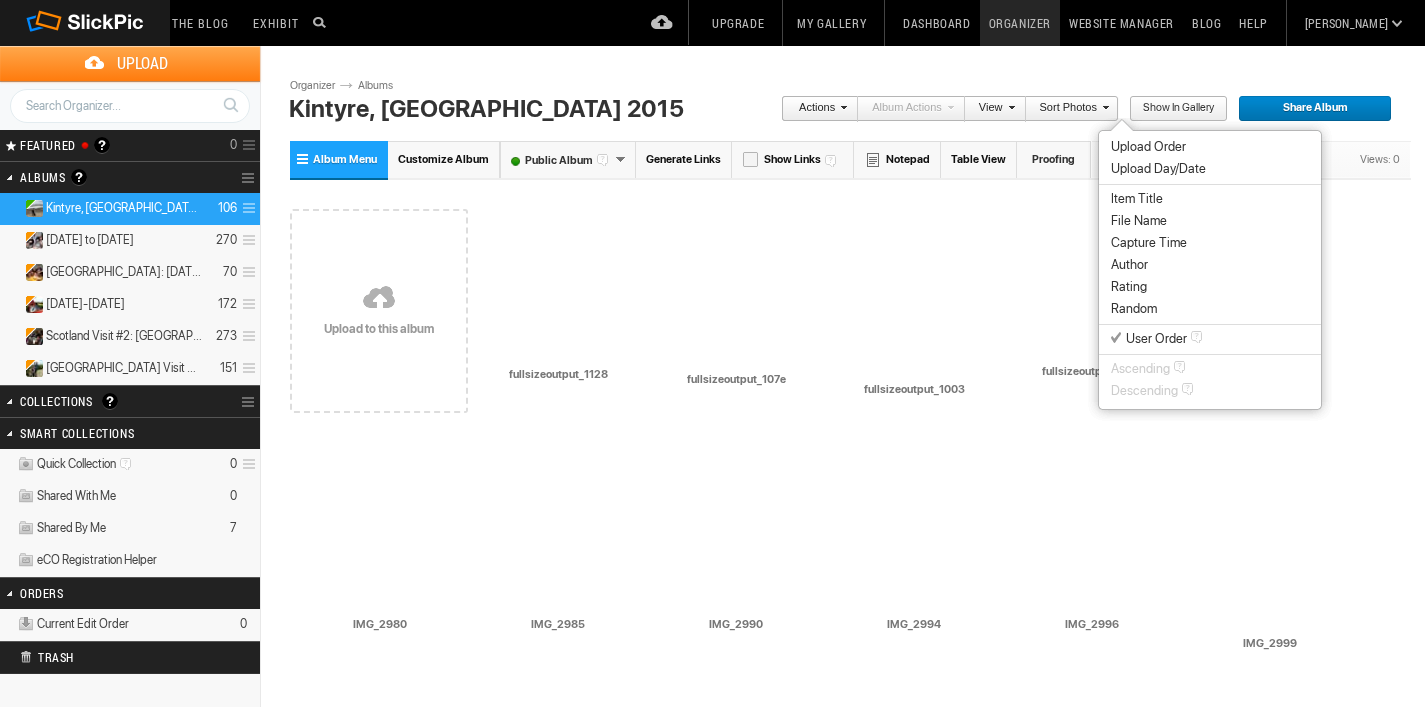 drag, startPoint x: 1037, startPoint y: 106, endPoint x: 1023, endPoint y: 107, distance: 14.035668 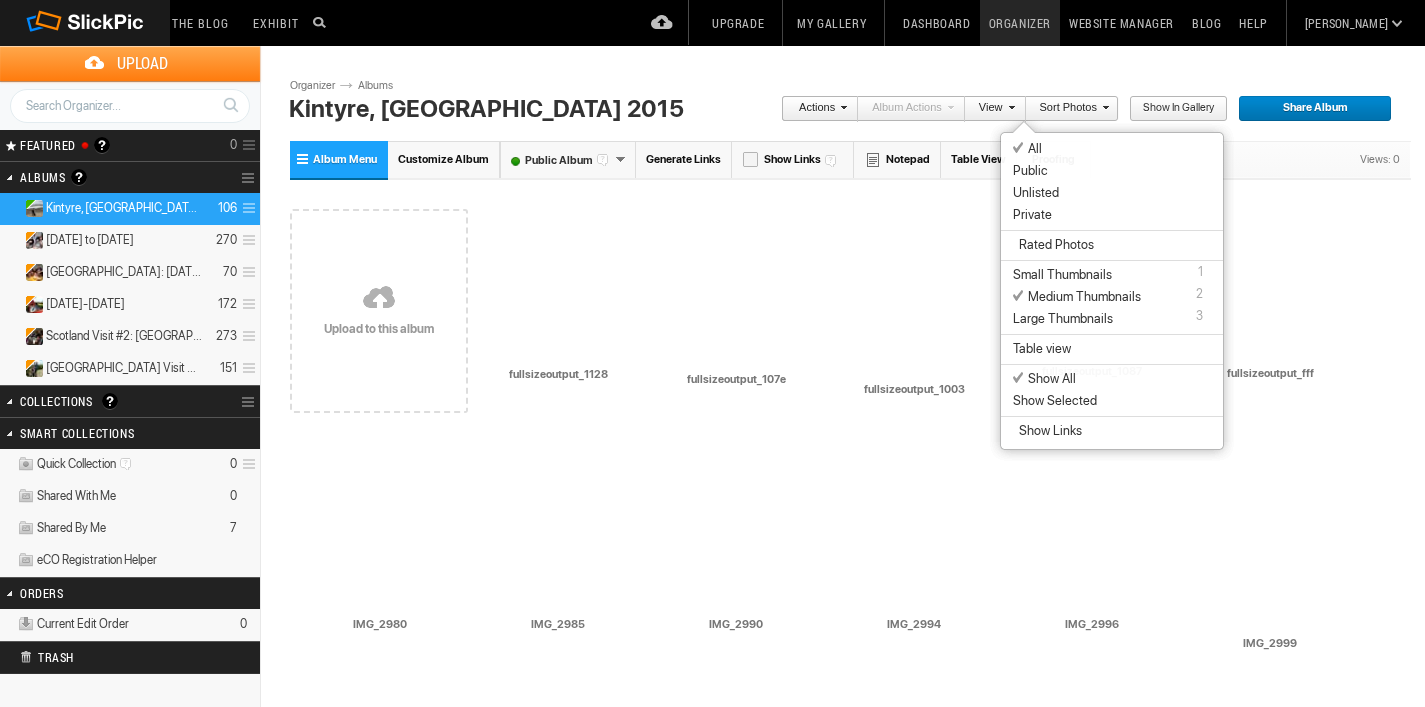 scroll, scrollTop: 0, scrollLeft: 0, axis: both 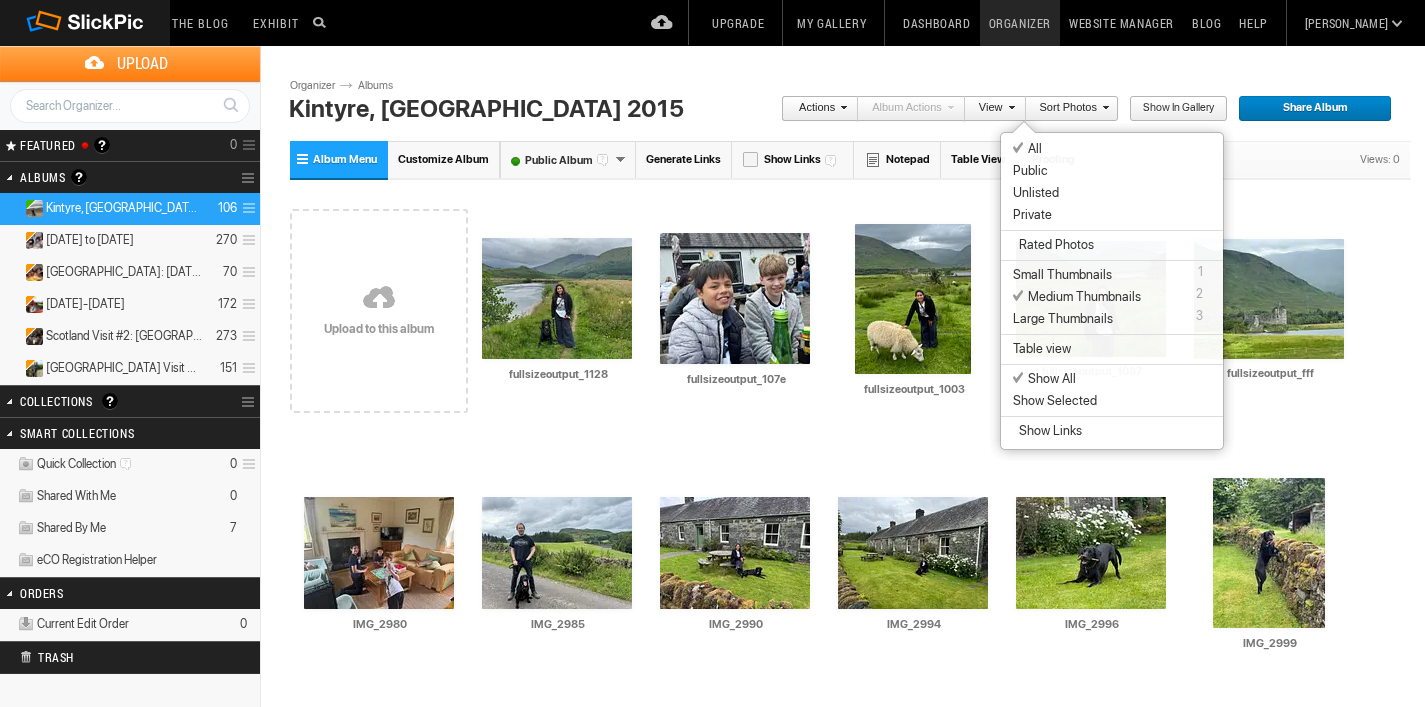 click at bounding box center (1009, 107) 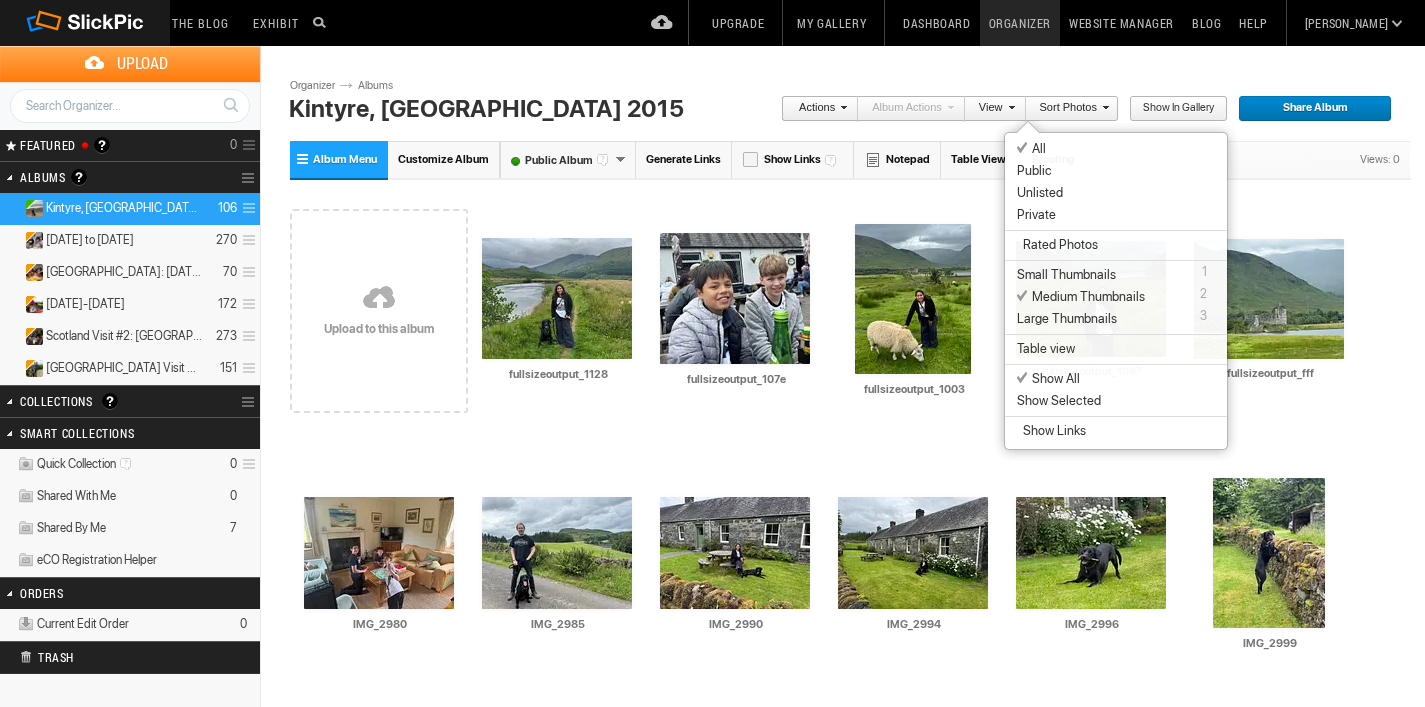 click at bounding box center [1009, 107] 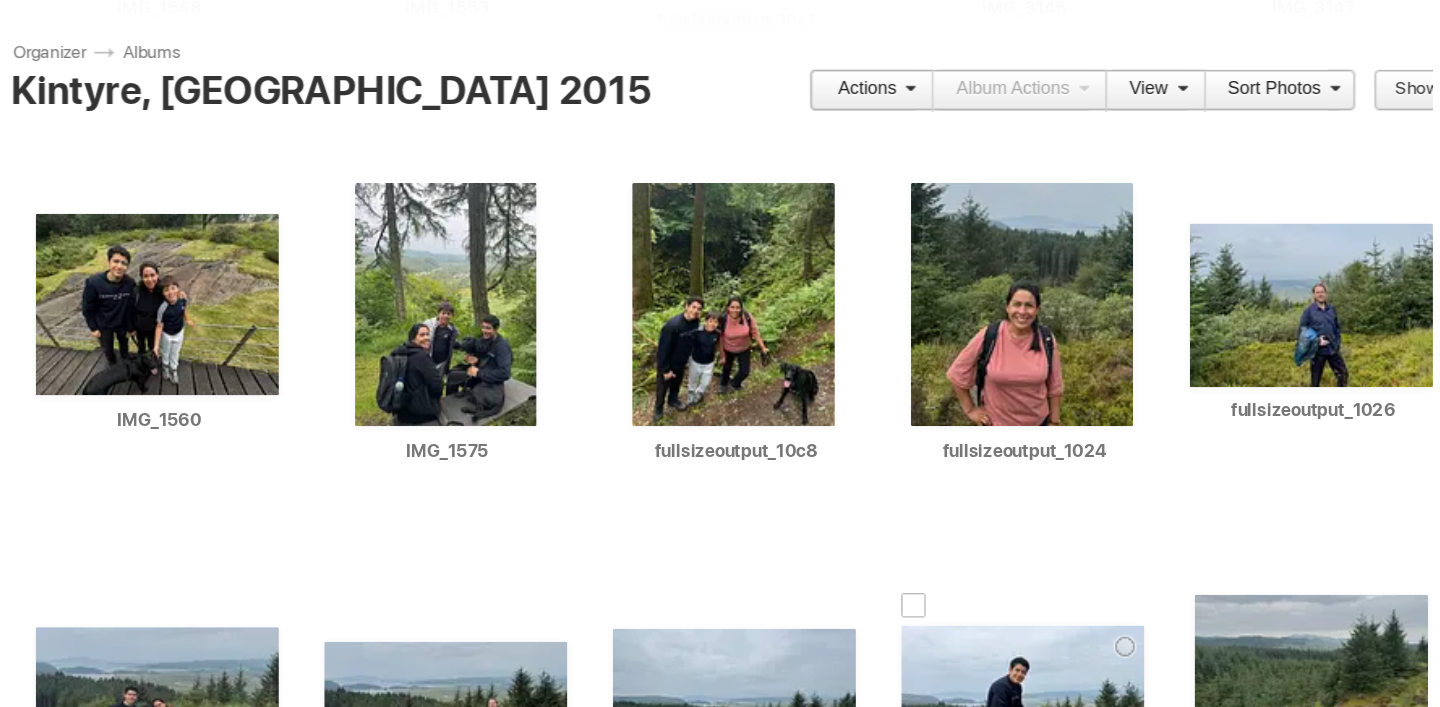 scroll, scrollTop: 2414, scrollLeft: 0, axis: vertical 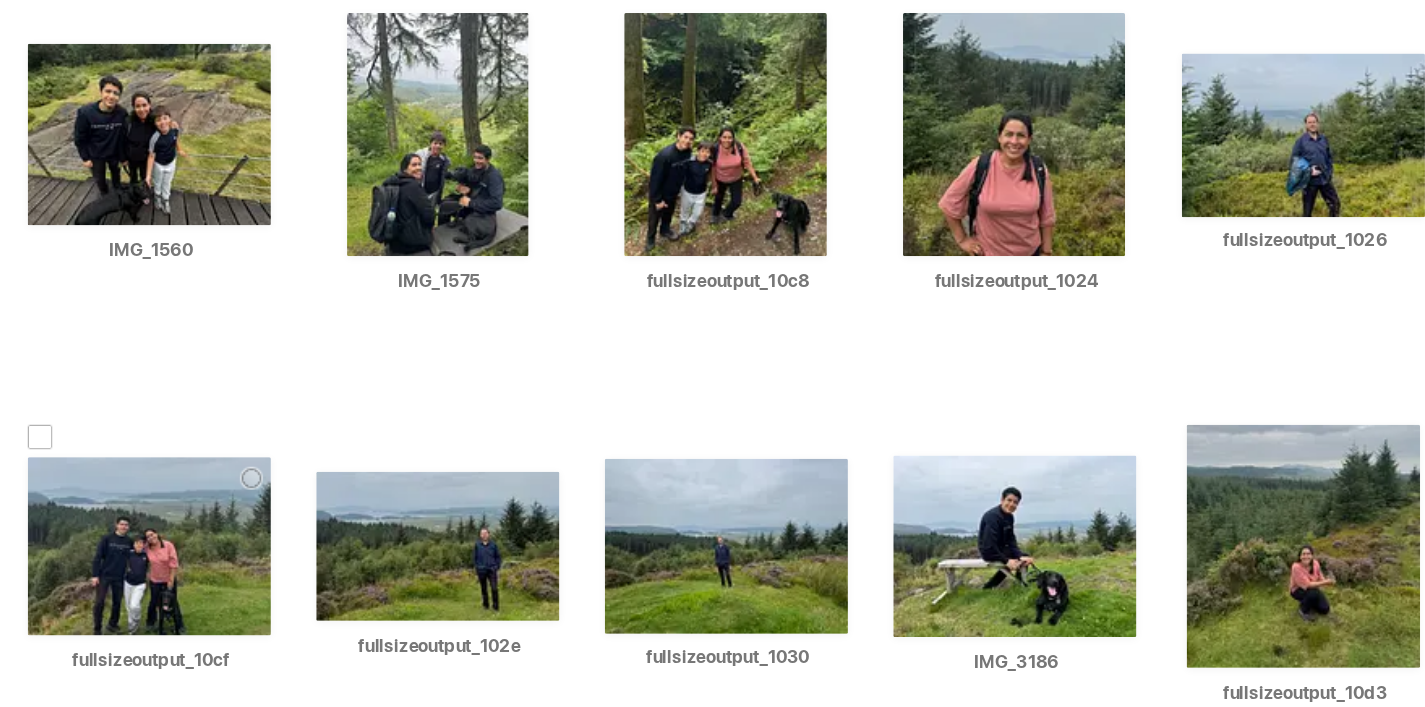 click at bounding box center [379, 455] 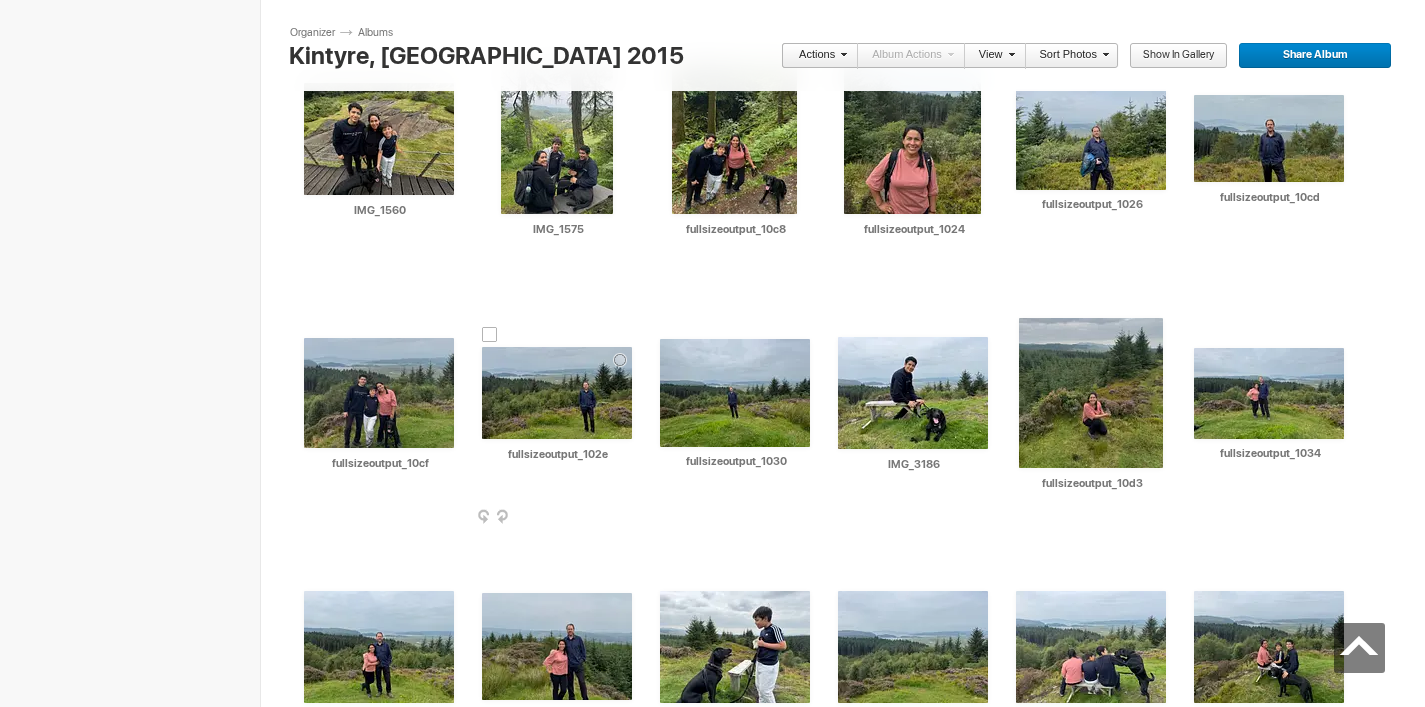 scroll, scrollTop: 2476, scrollLeft: 0, axis: vertical 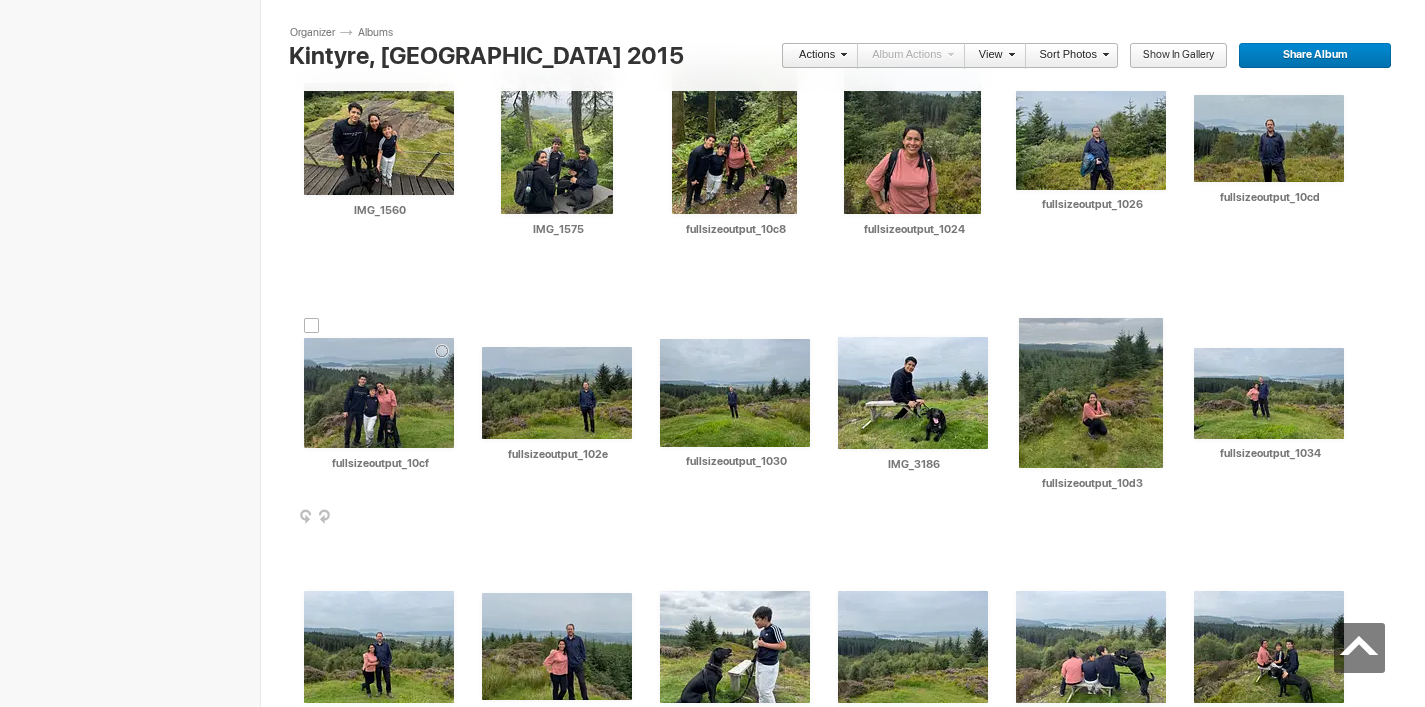 click at bounding box center [452, 518] 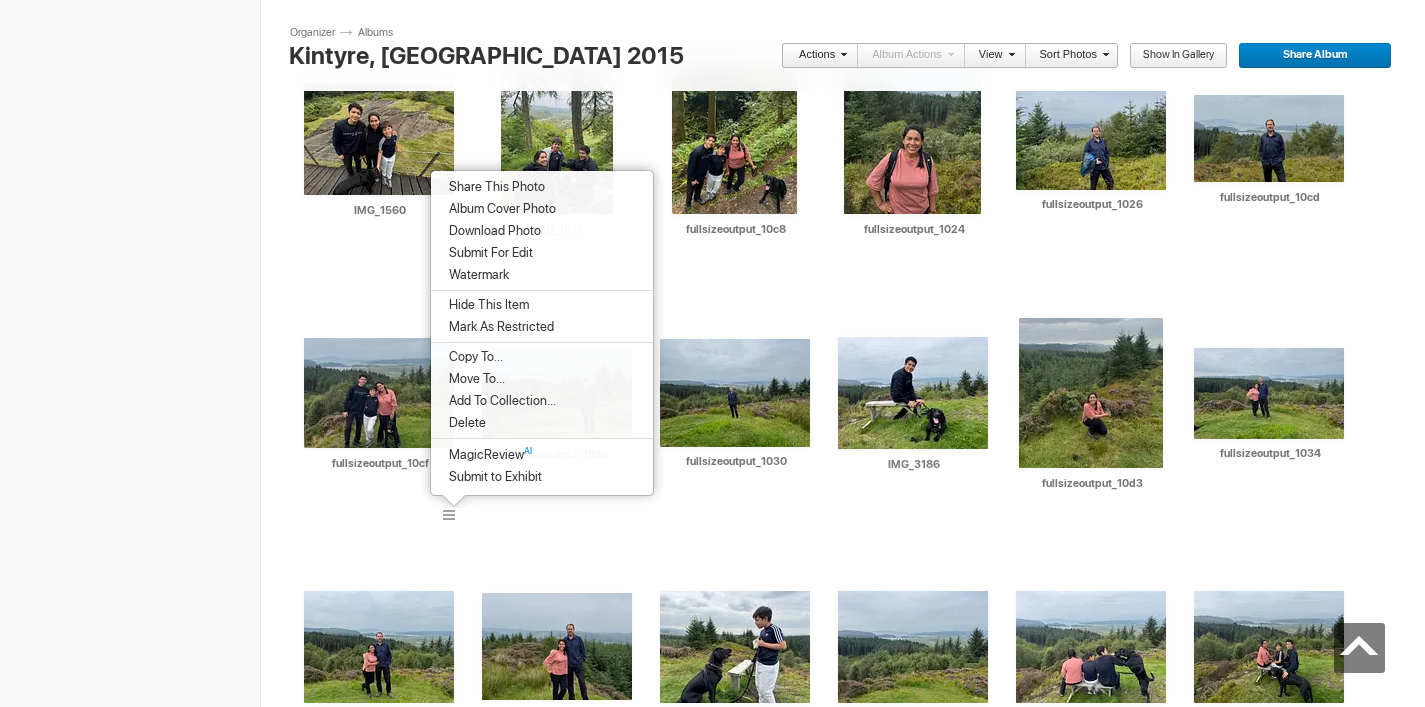 click on "Album Cover Photo" at bounding box center (499, 209) 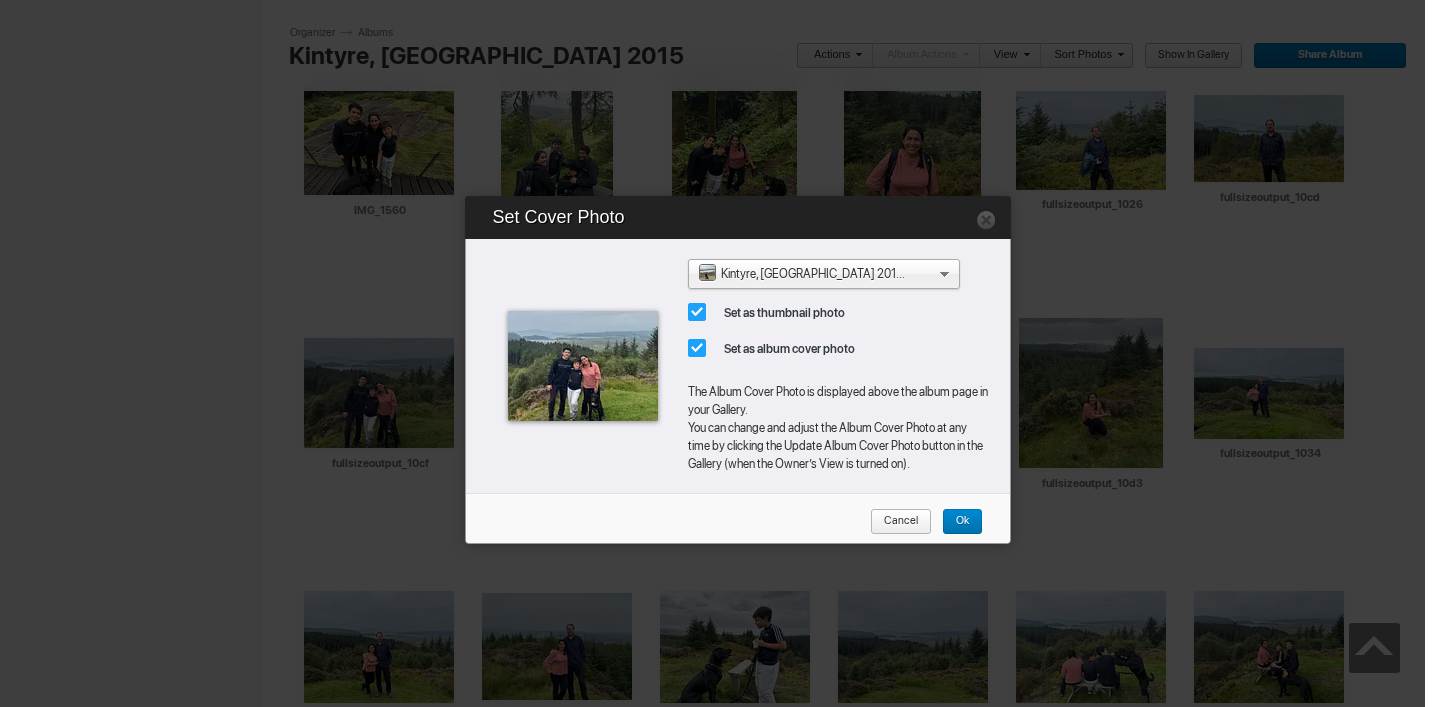click on "Ok" at bounding box center [955, 522] 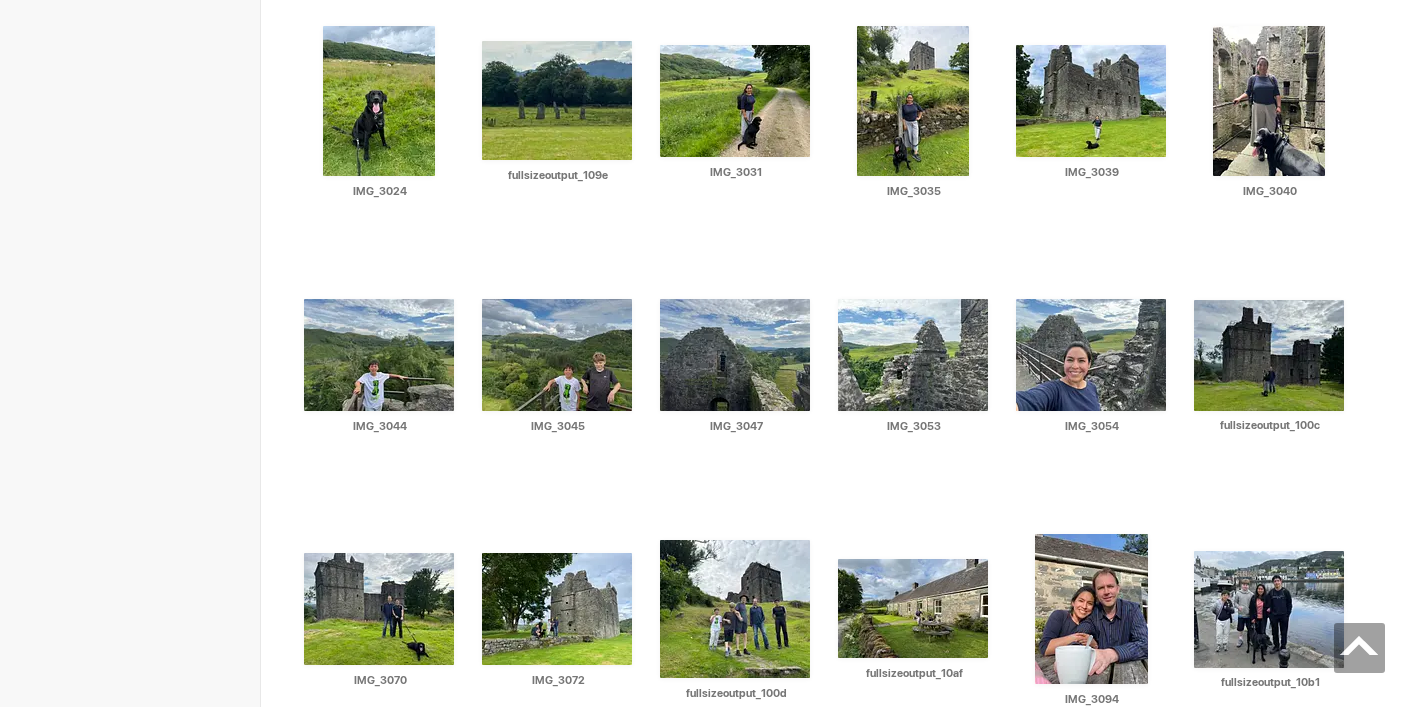scroll, scrollTop: 0, scrollLeft: 0, axis: both 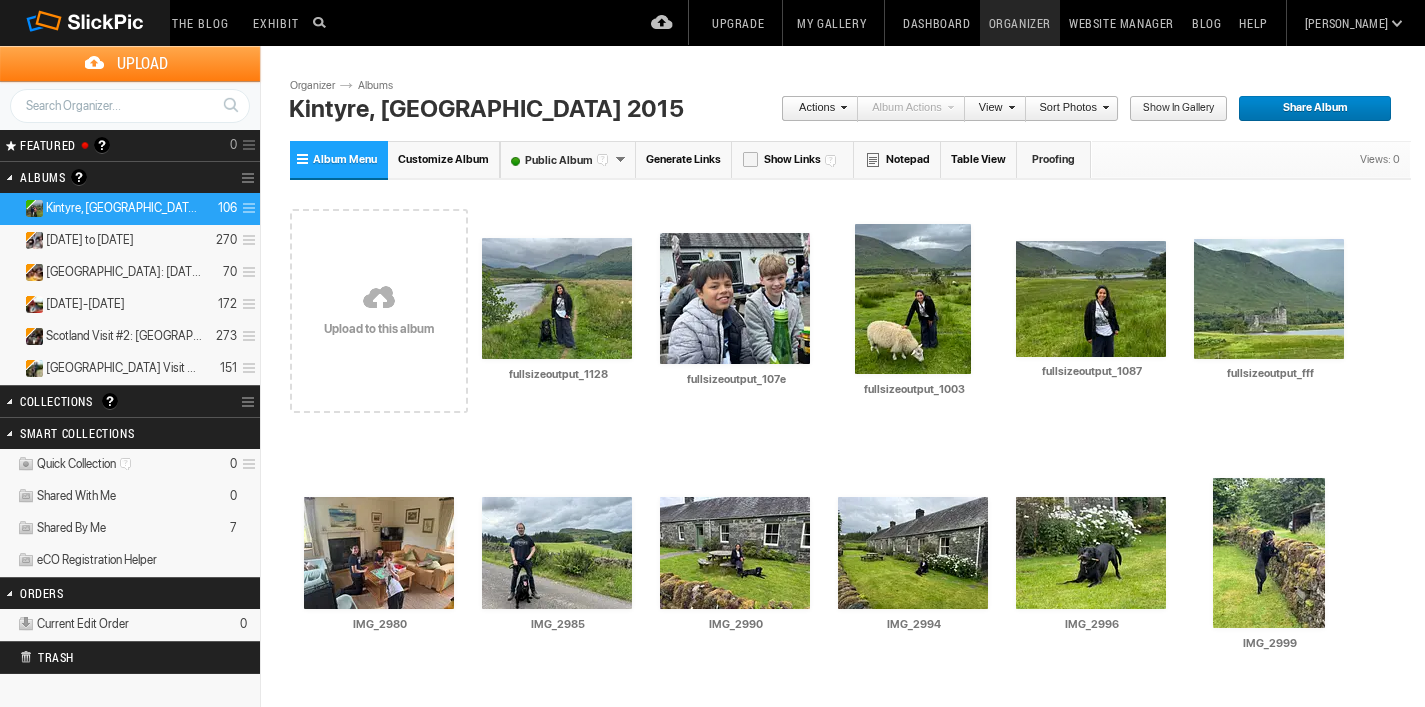 click on "Dashboard" at bounding box center (936, 23) 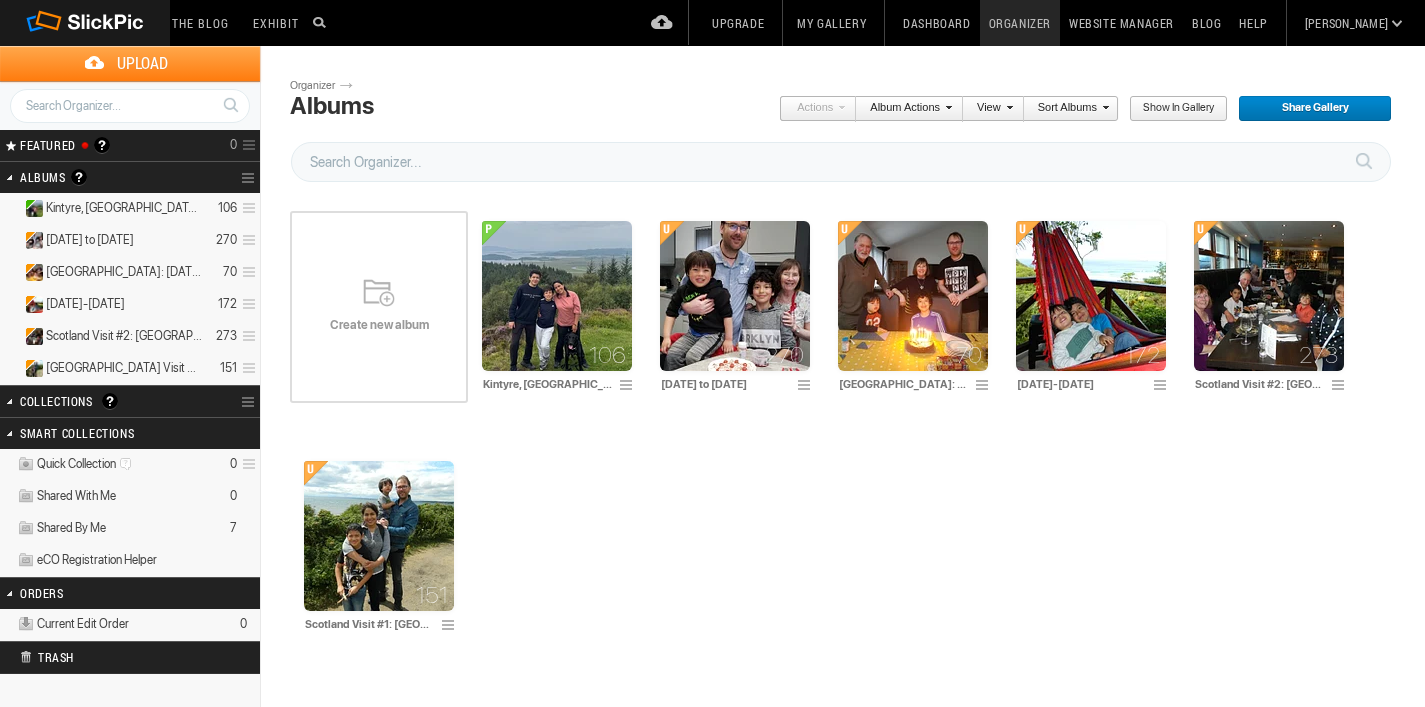 scroll, scrollTop: 0, scrollLeft: 0, axis: both 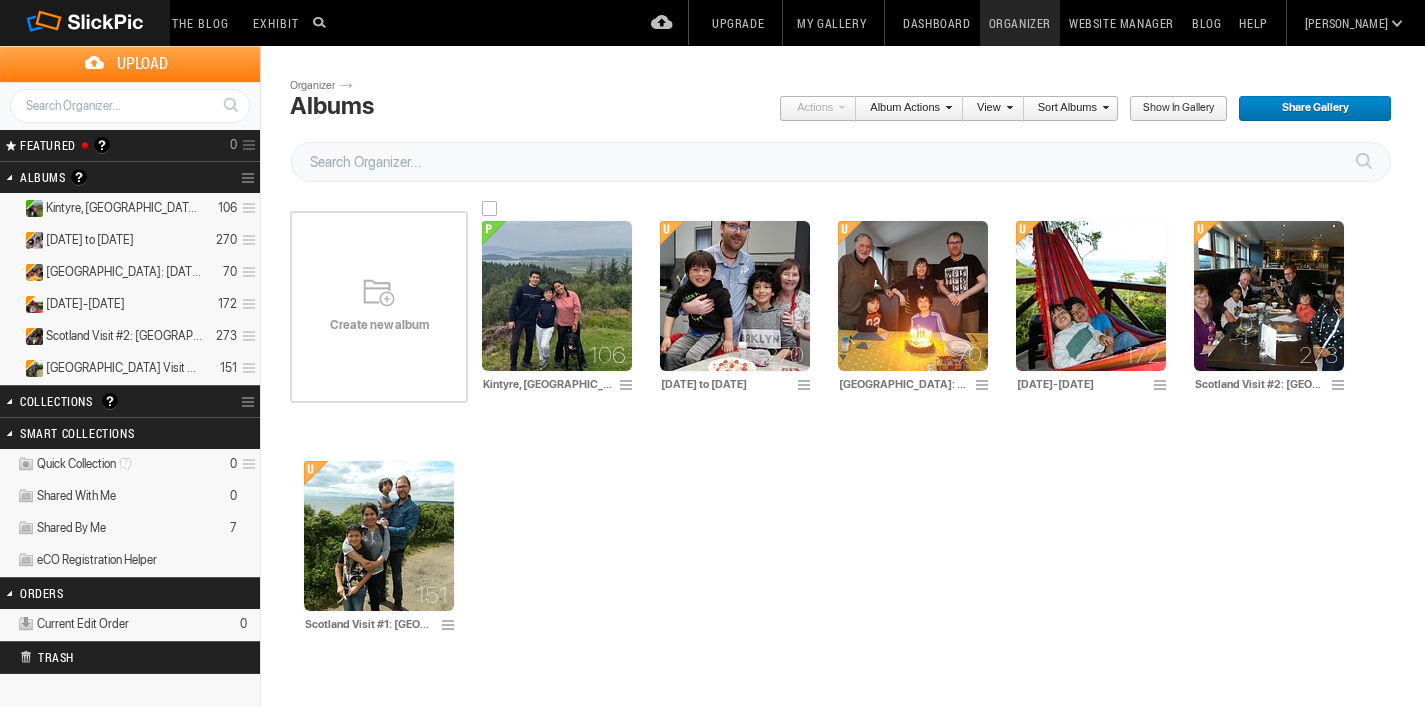 click at bounding box center (557, 296) 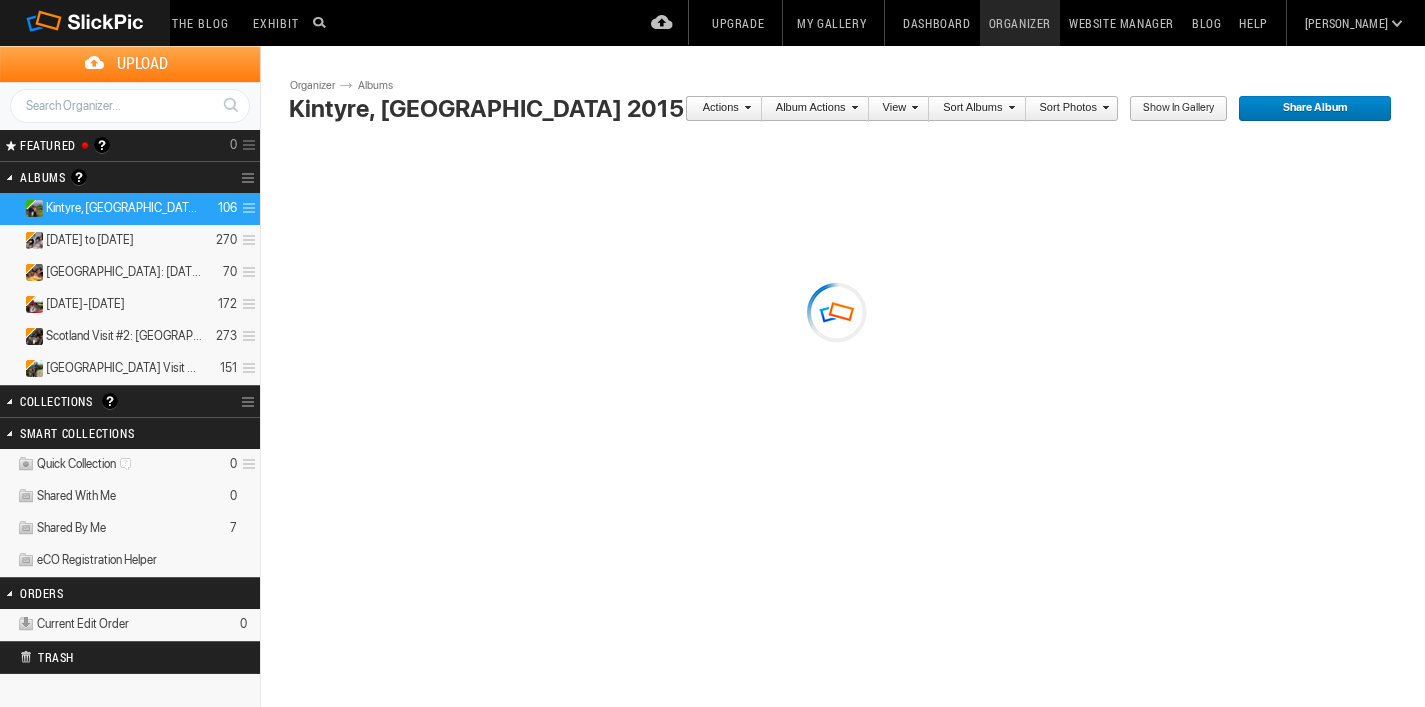 scroll, scrollTop: 0, scrollLeft: 0, axis: both 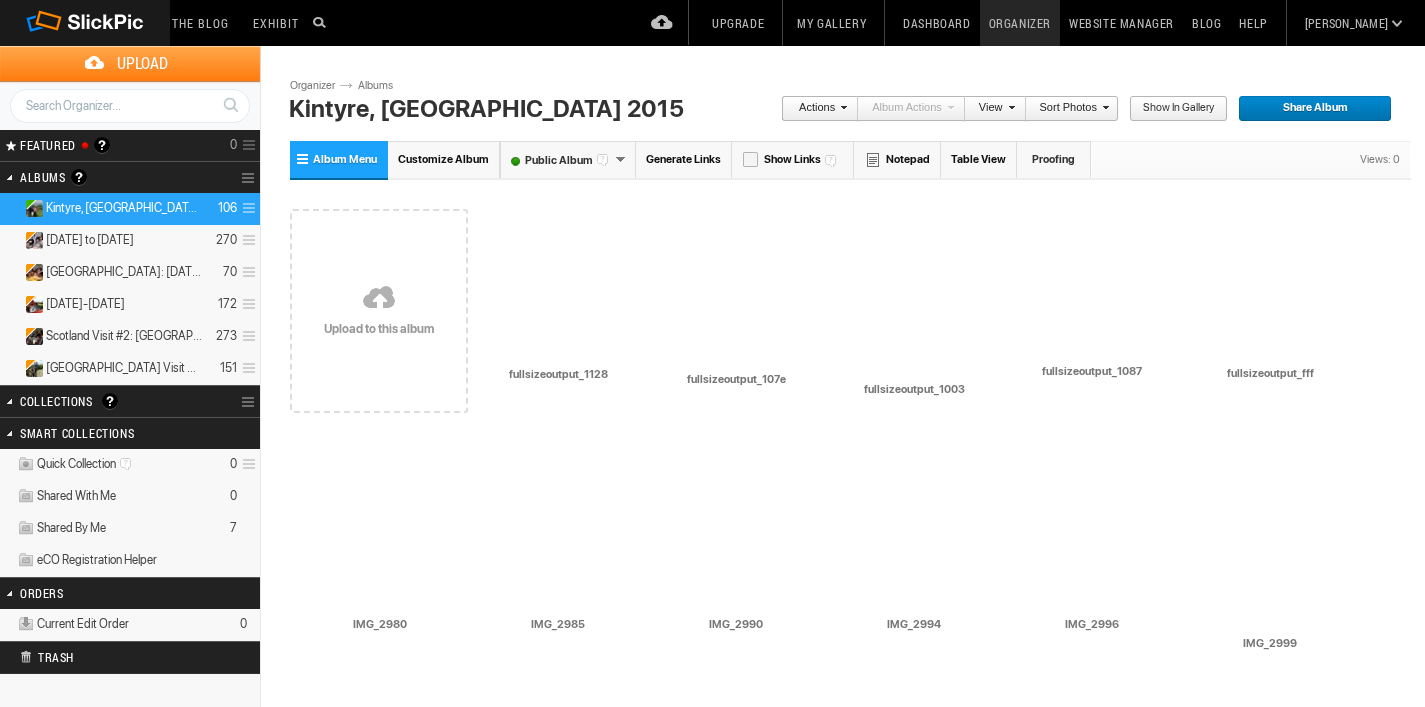 click at bounding box center (1009, 107) 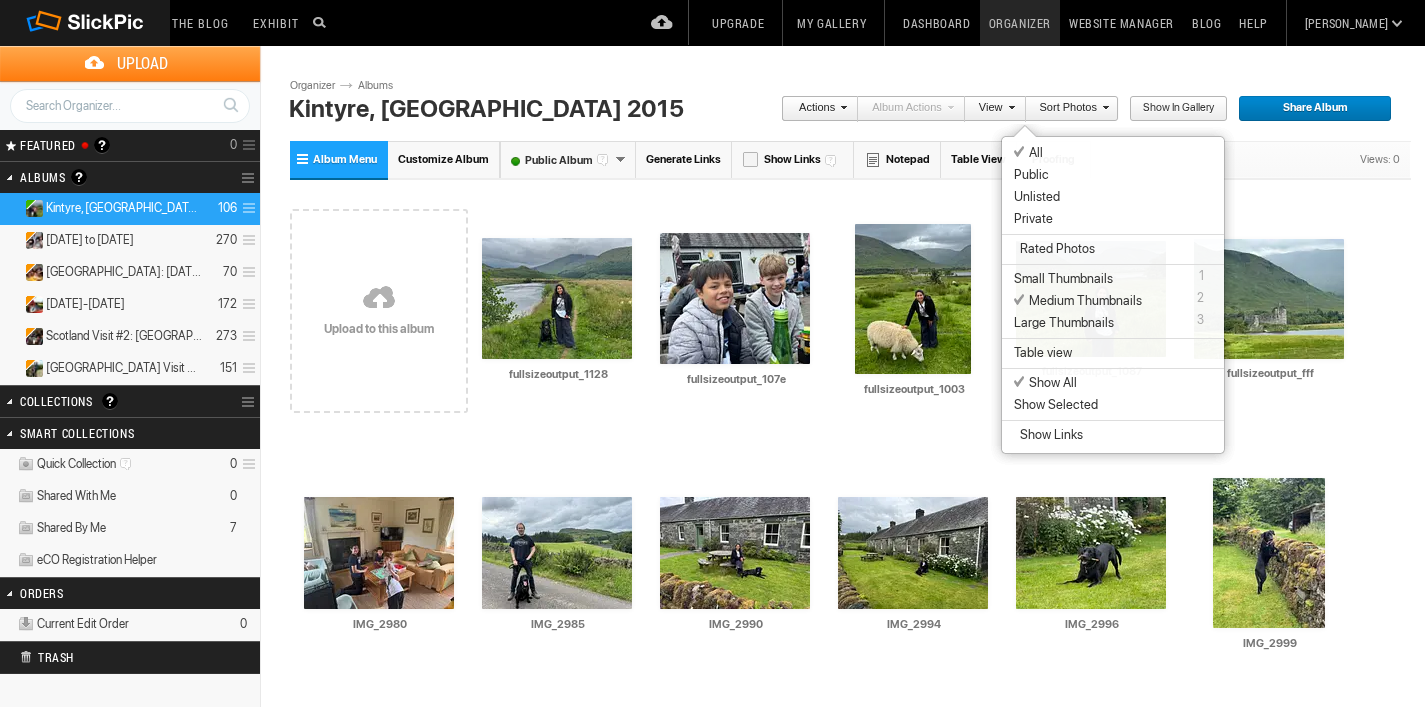 click on "Unlisted" at bounding box center [1037, 197] 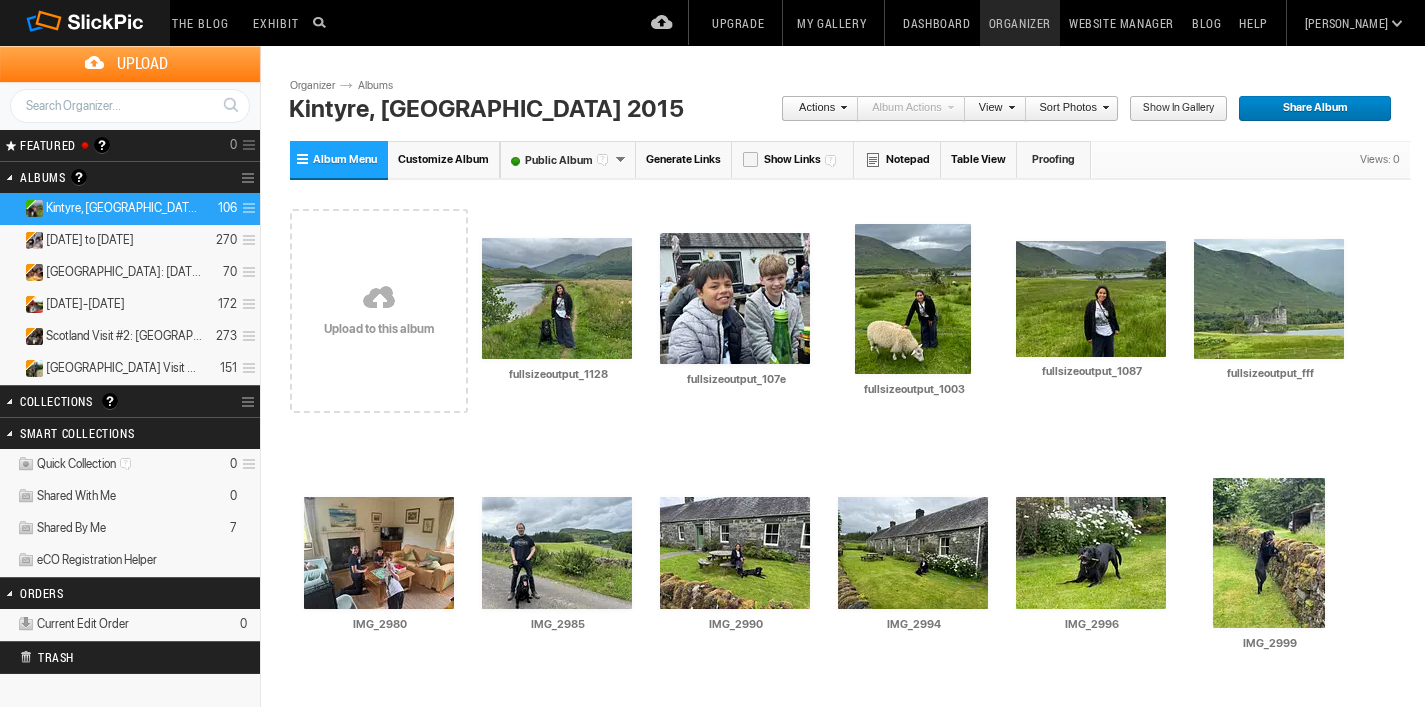 click at bounding box center [1009, 107] 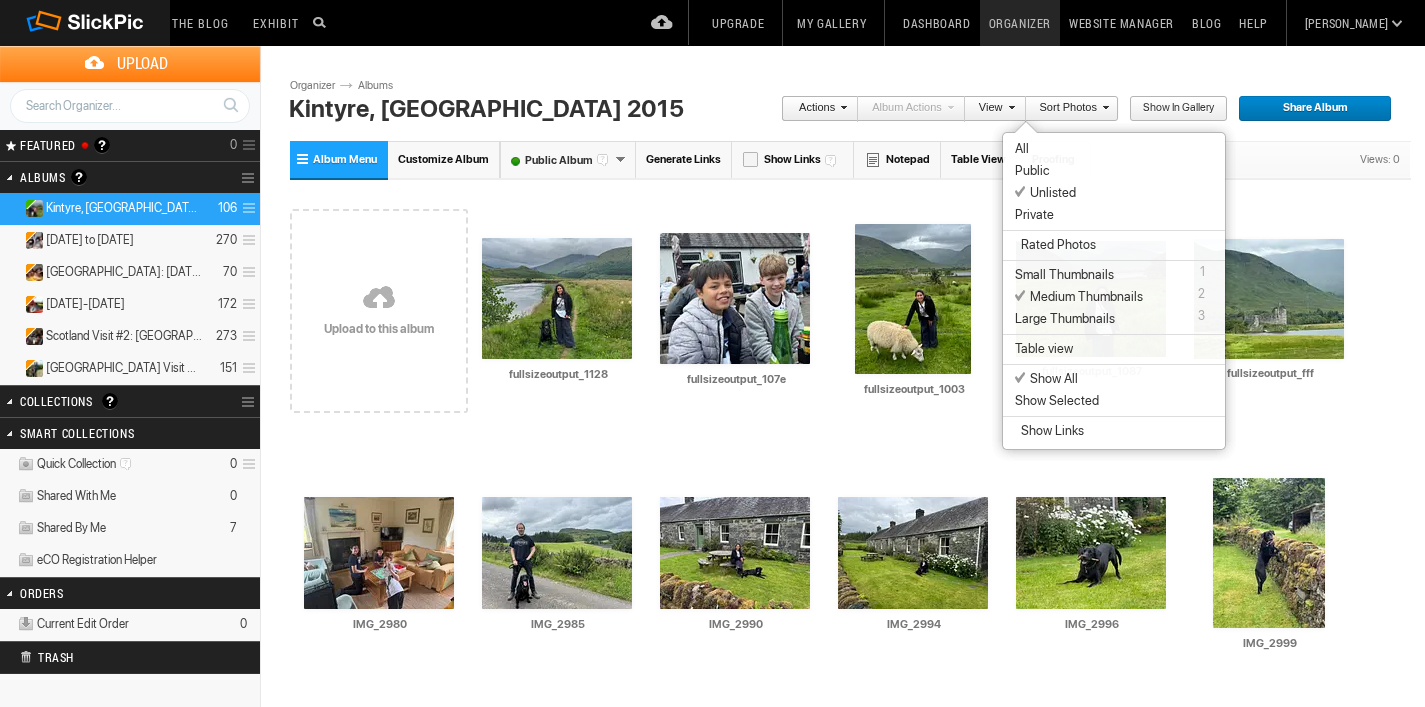 click at bounding box center [1009, 107] 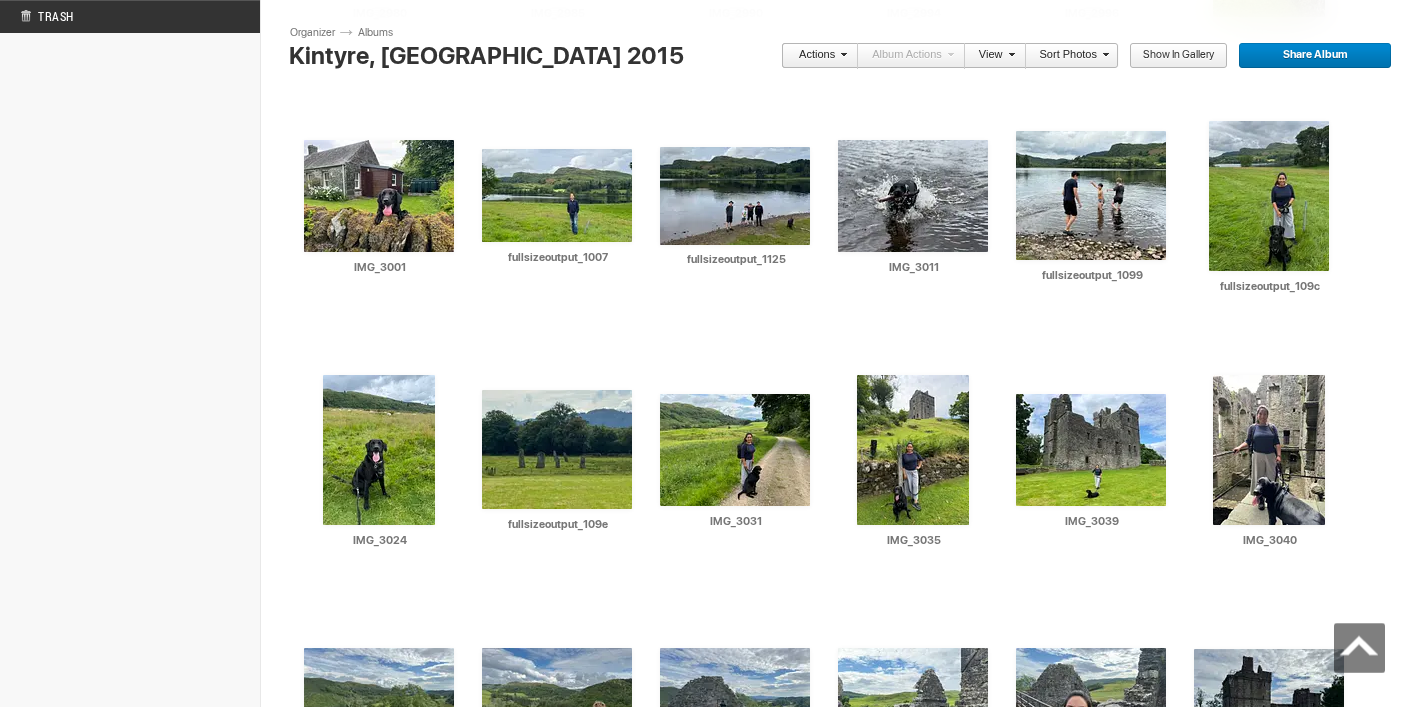 scroll, scrollTop: 0, scrollLeft: 0, axis: both 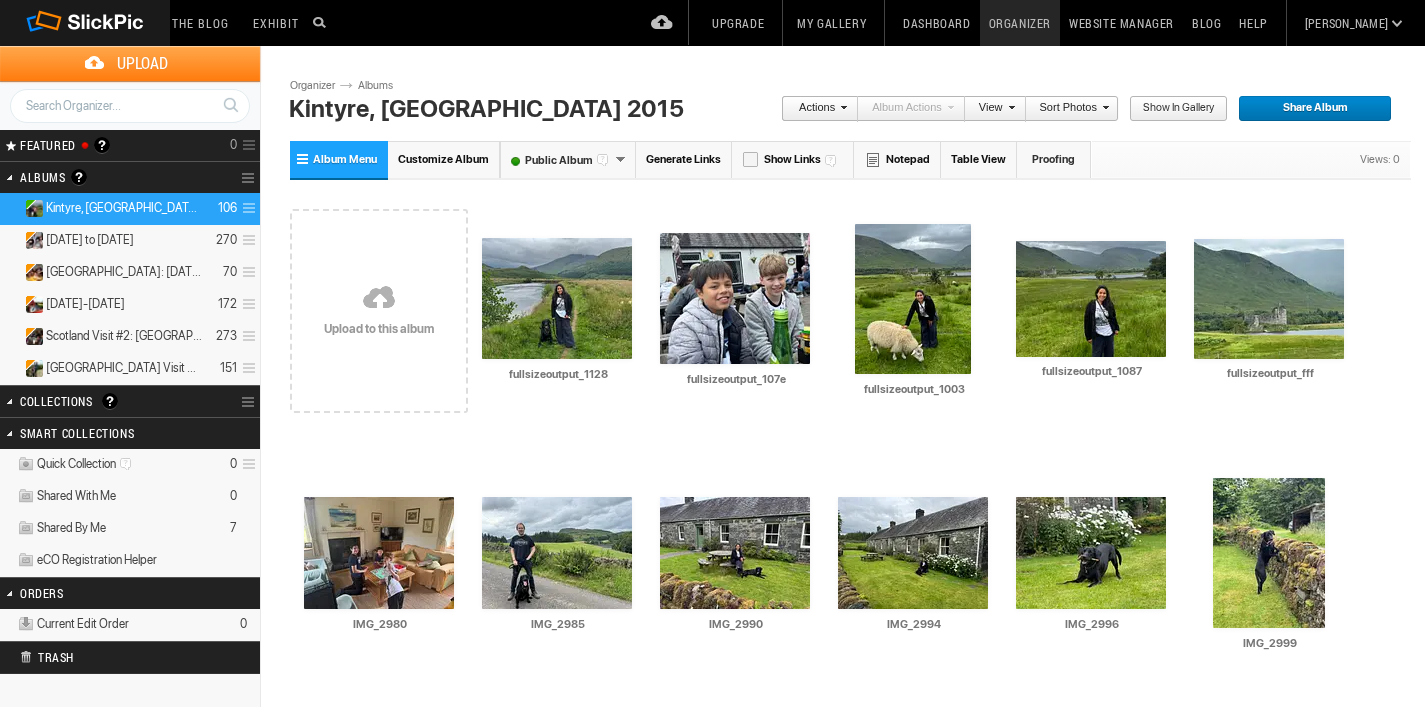 click on "My Gallery" at bounding box center (831, 23) 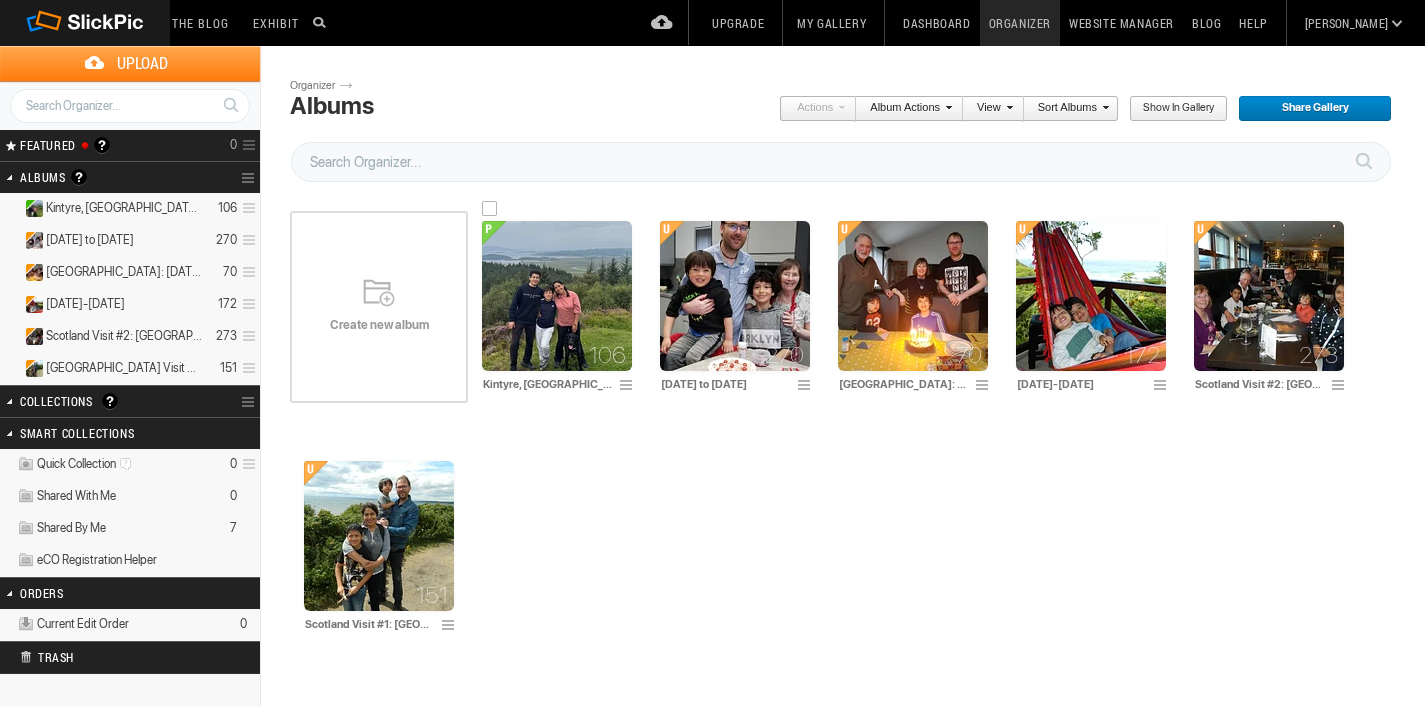 scroll, scrollTop: 0, scrollLeft: 0, axis: both 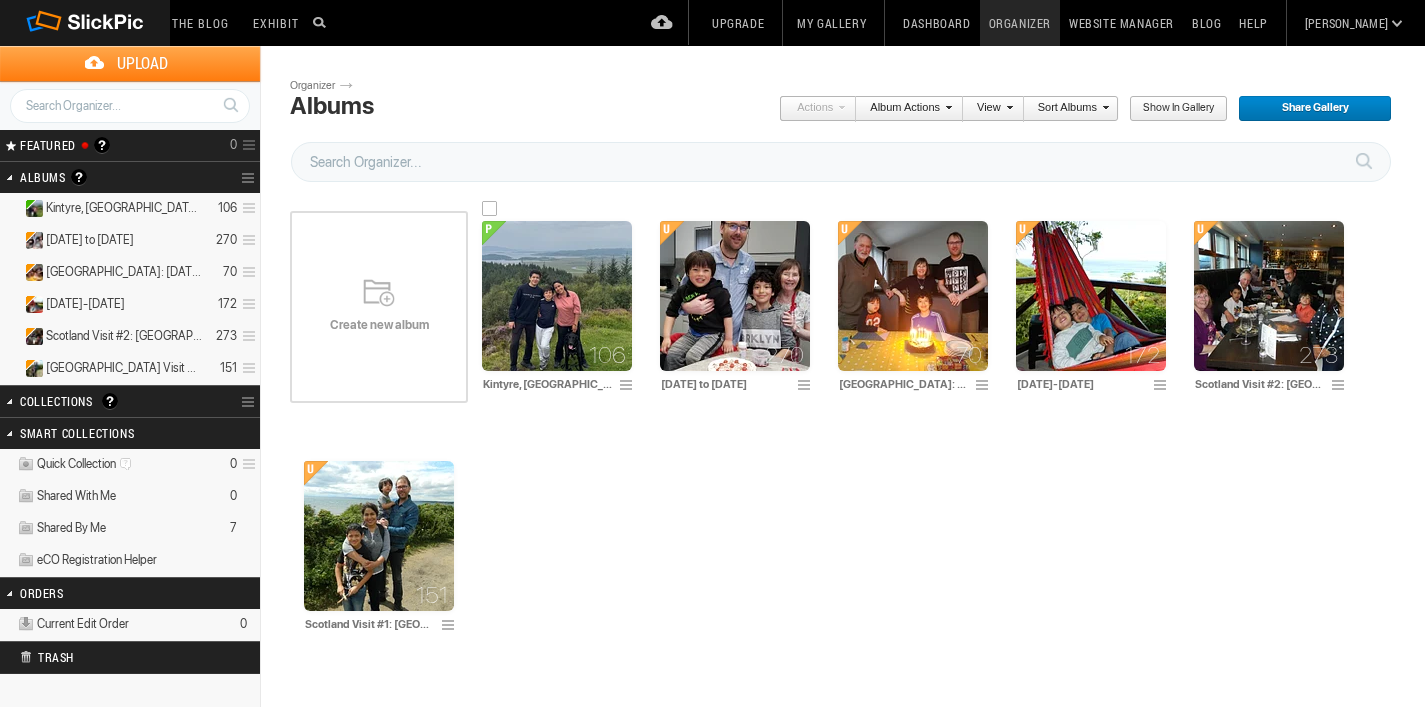 click at bounding box center [557, 296] 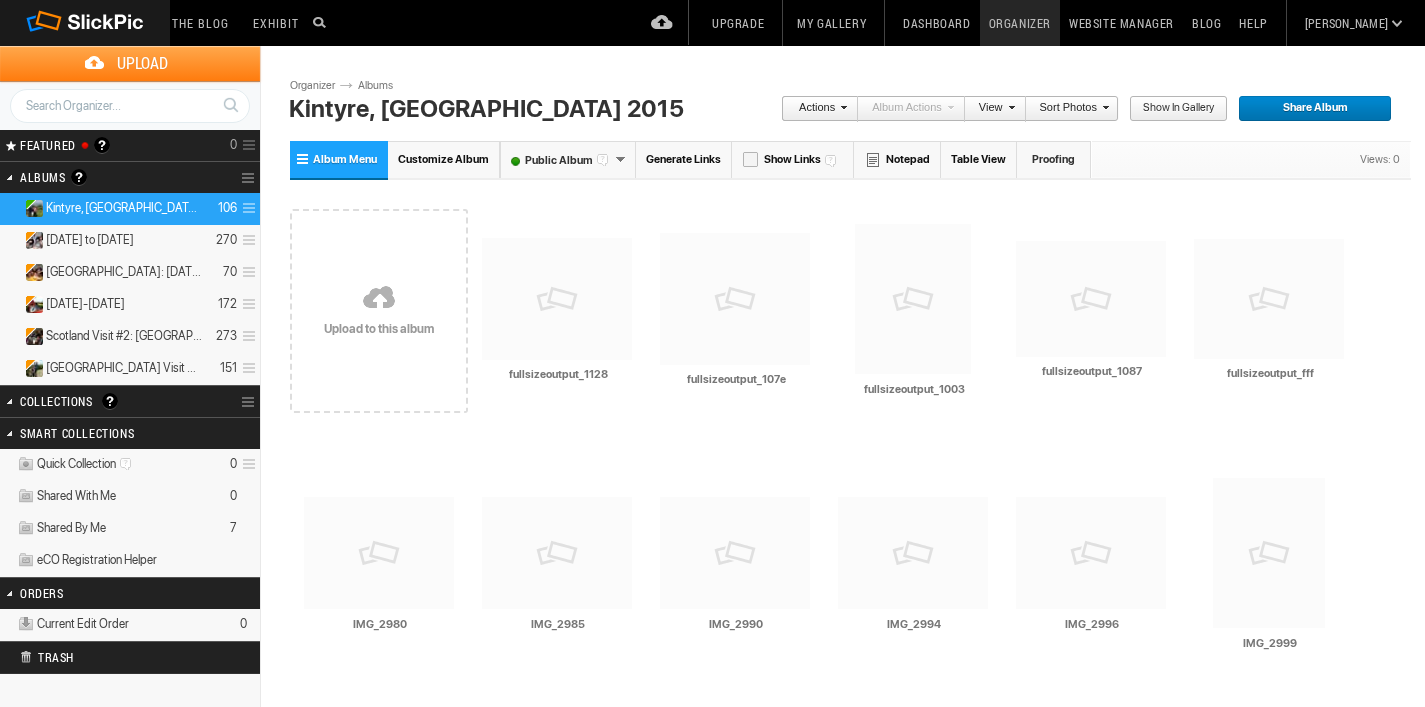 scroll, scrollTop: 0, scrollLeft: 0, axis: both 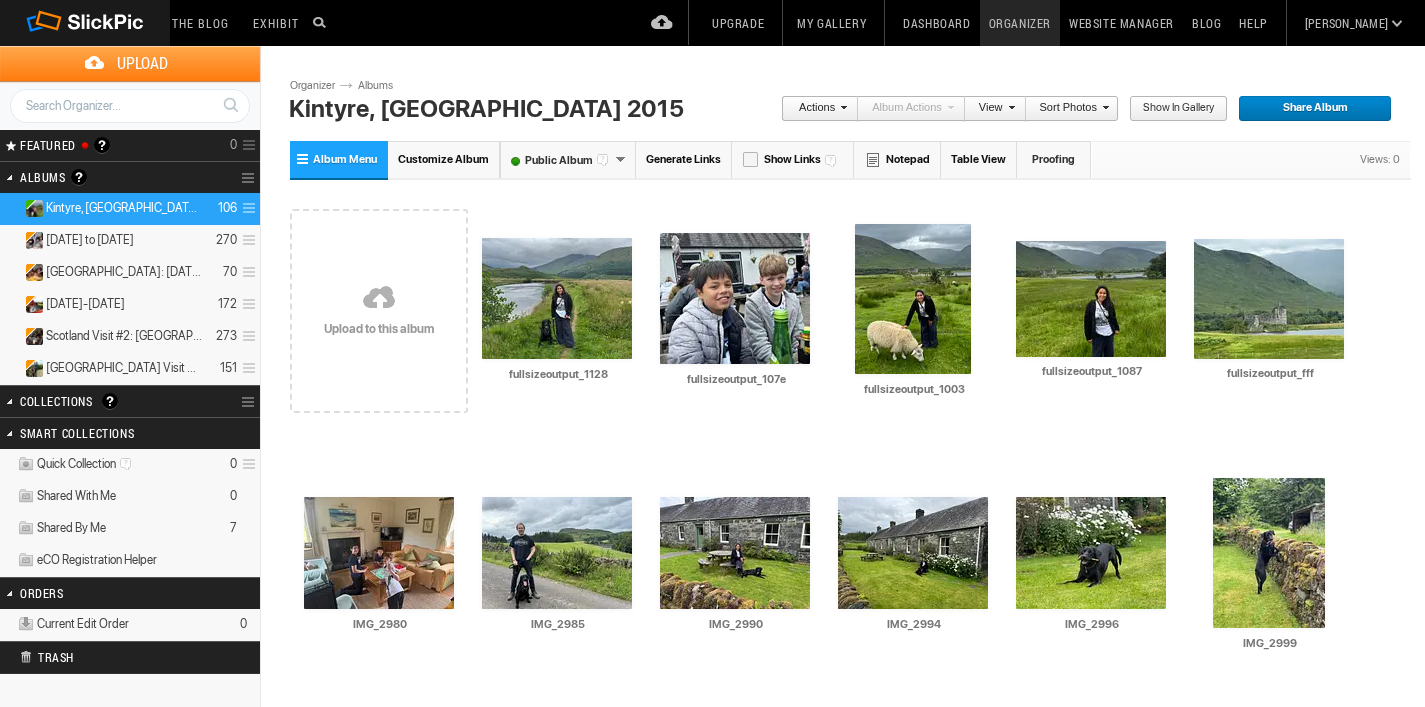 click at bounding box center [1009, 107] 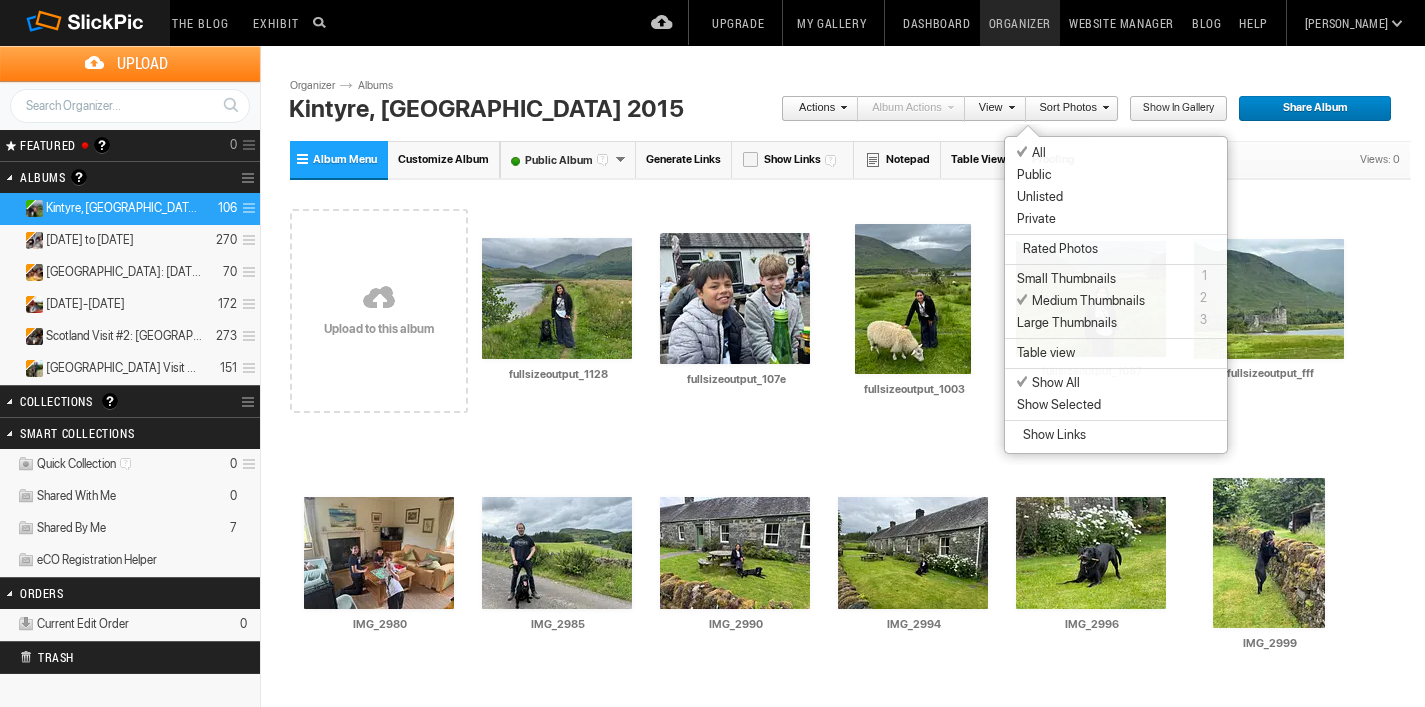 click on "Unlisted" at bounding box center [1040, 197] 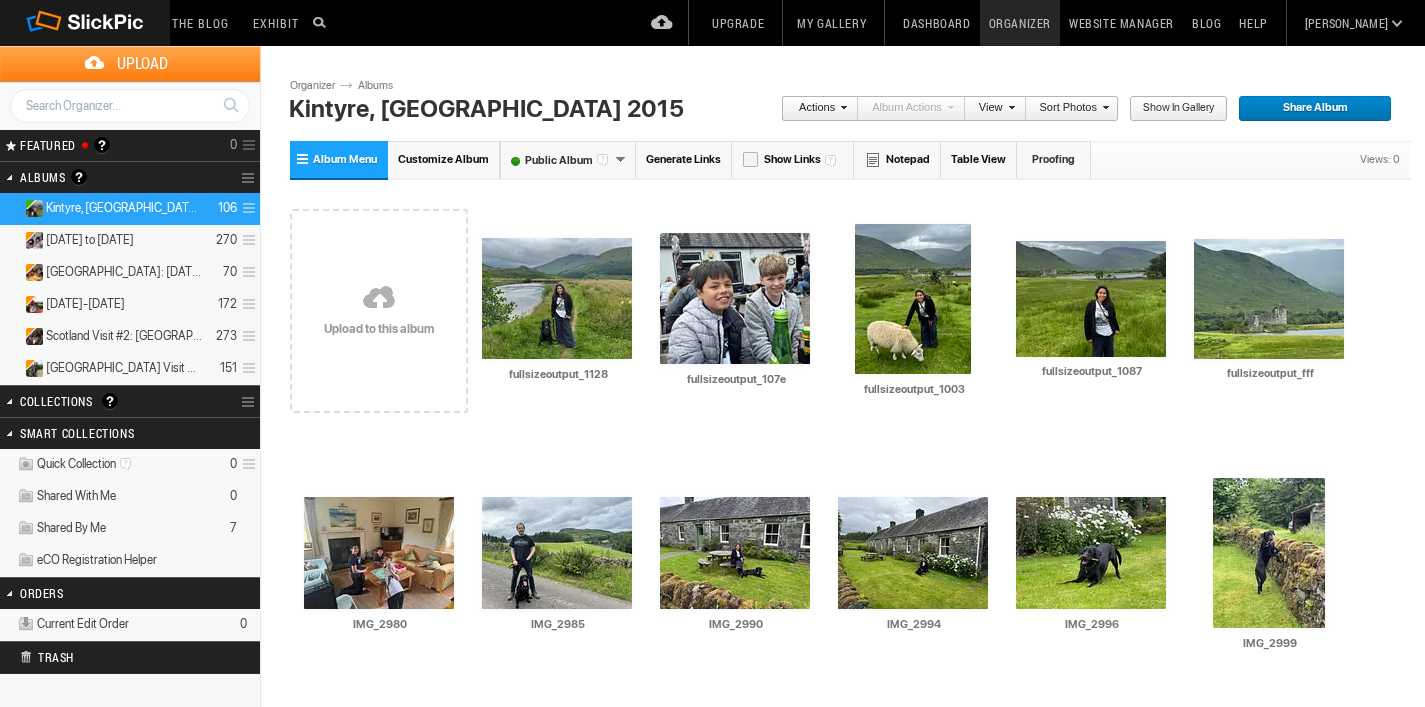 click at bounding box center [1009, 107] 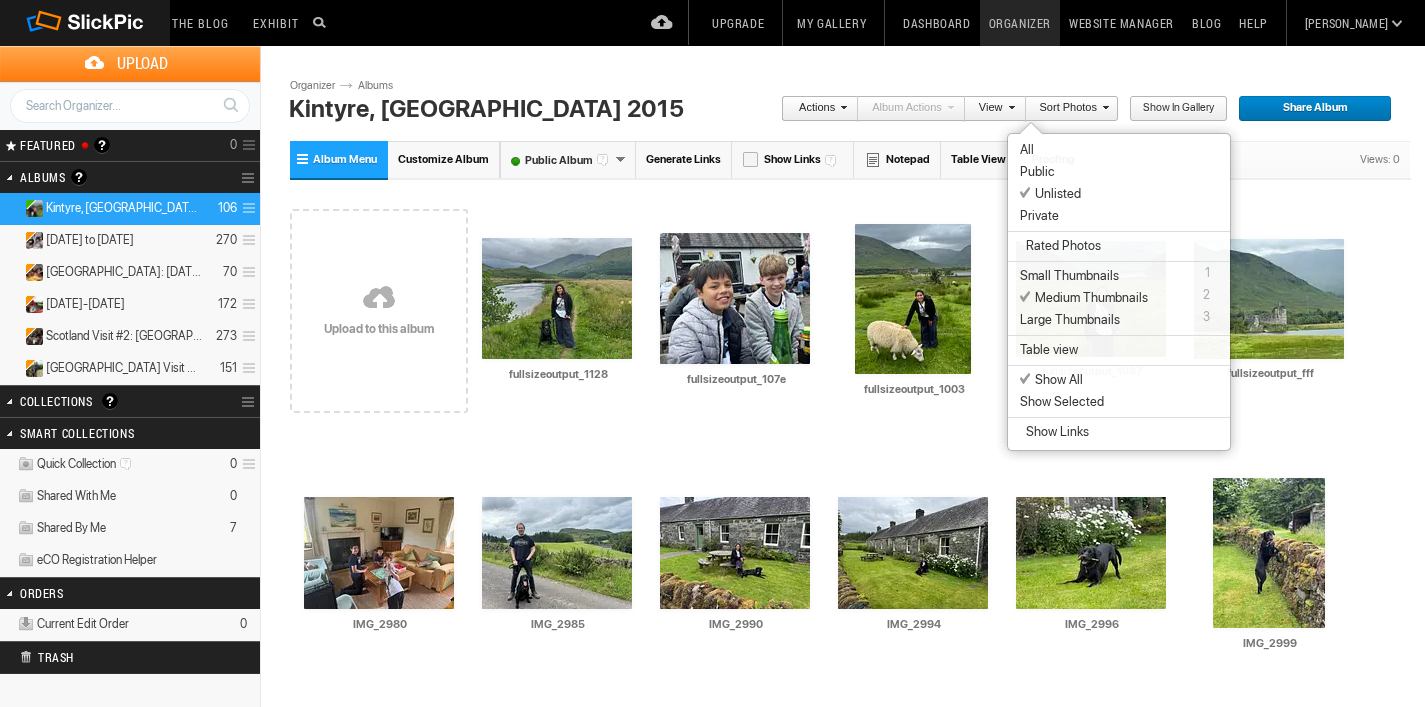 click on "Unlisted" at bounding box center (1050, 194) 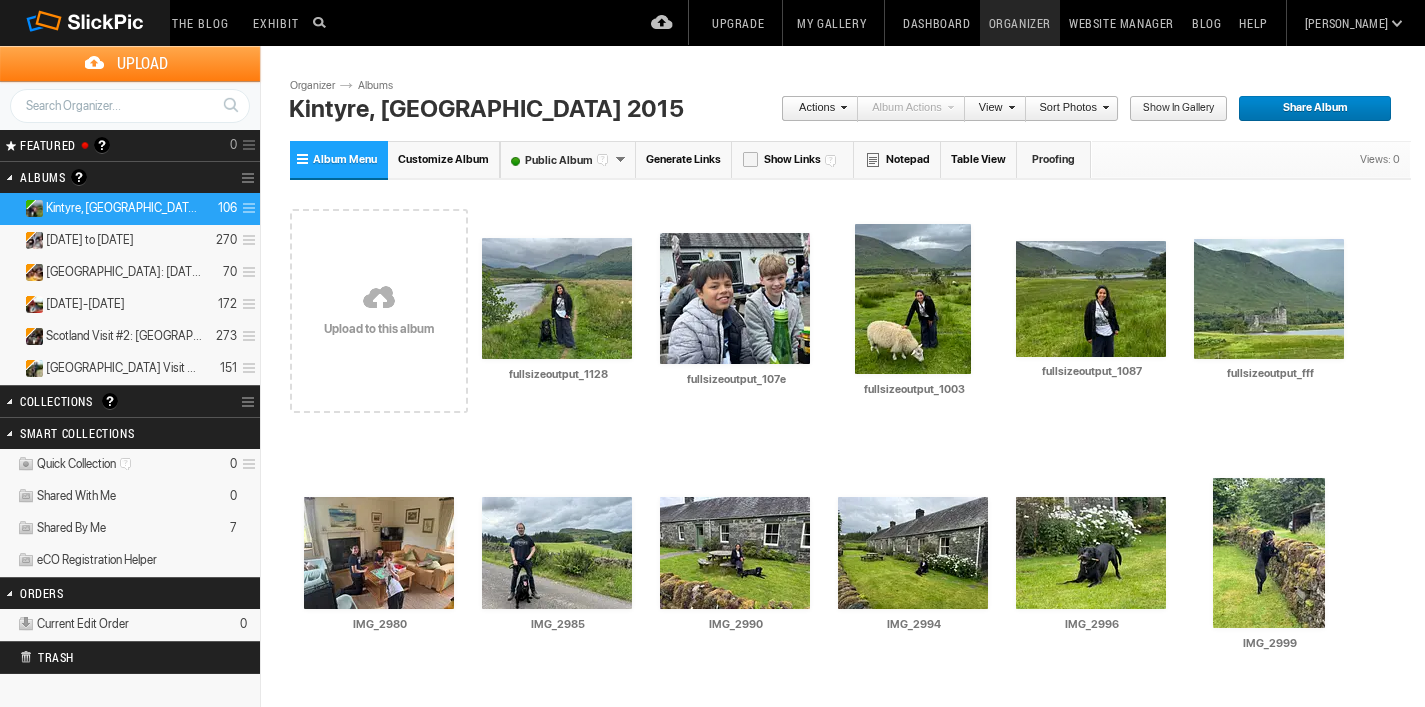 click on "Actions" at bounding box center (819, 109) 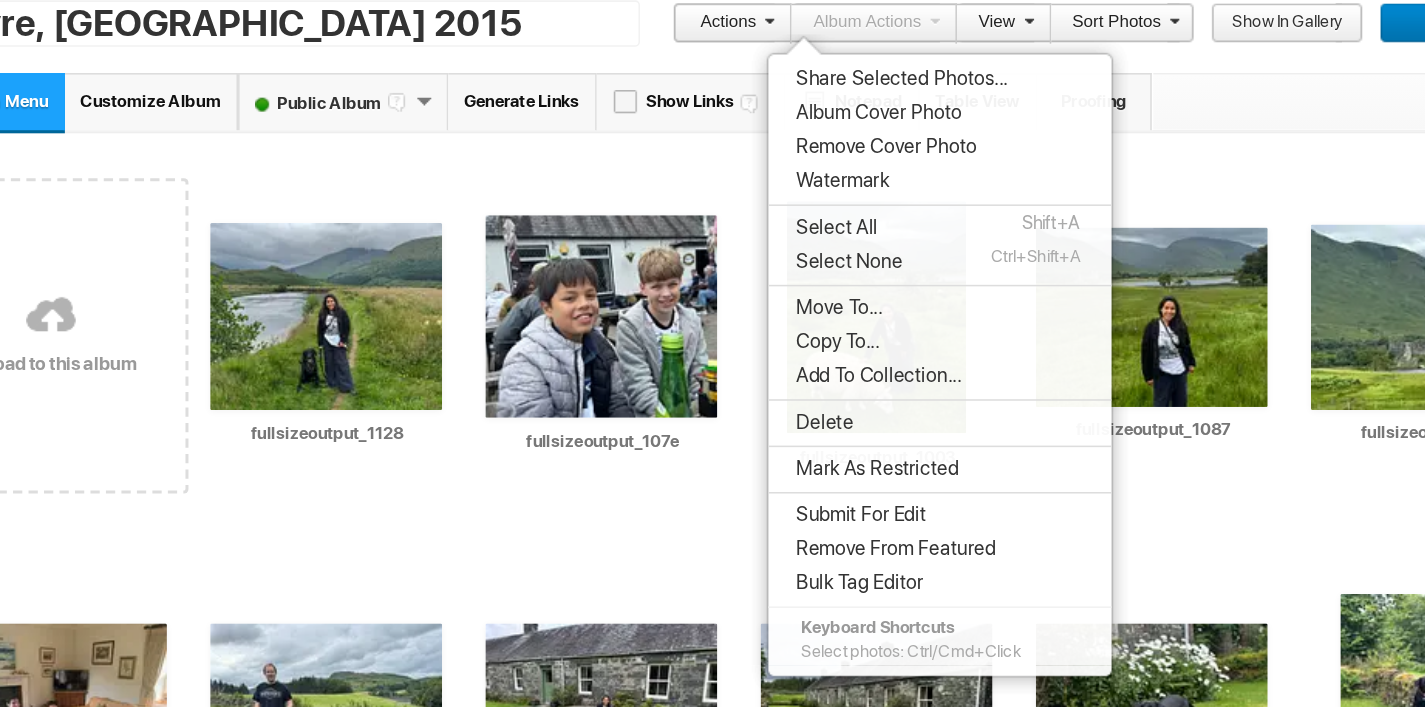click on "Select All Shift+A" at bounding box center (954, 241) 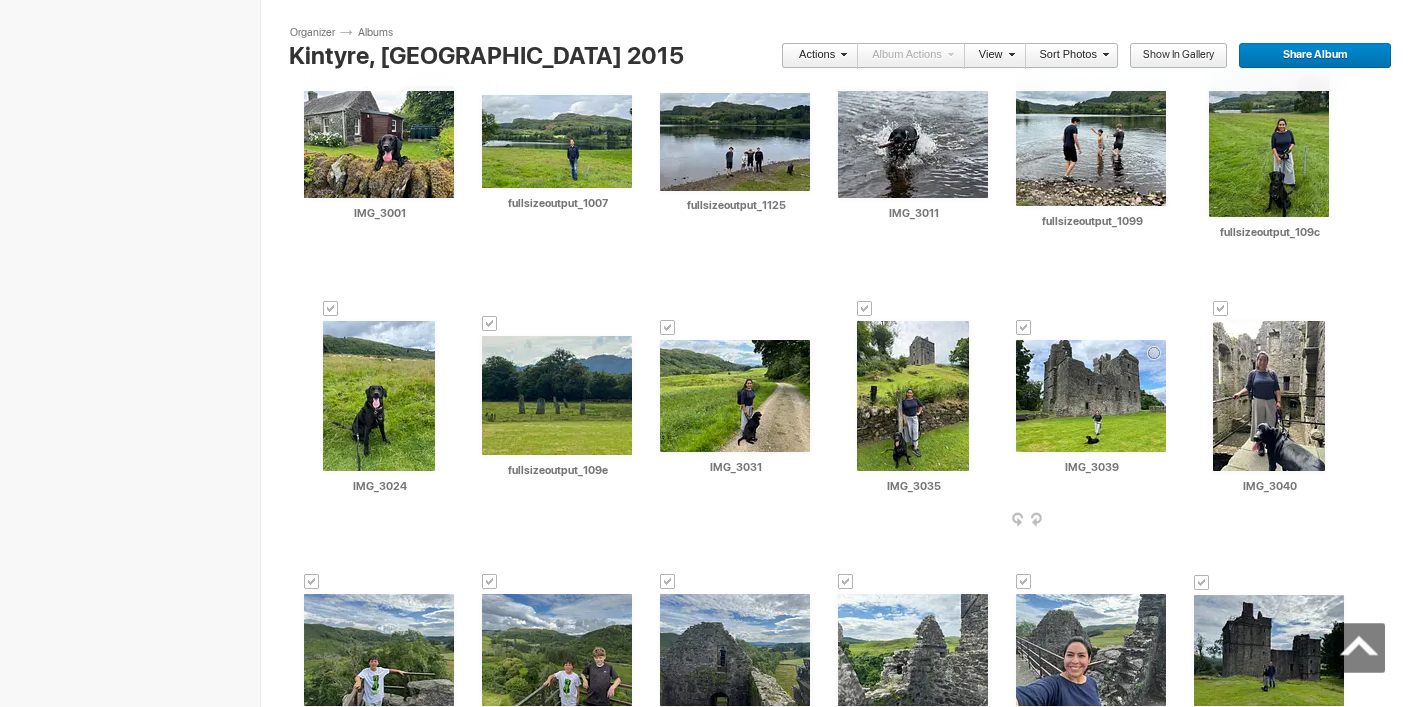 scroll, scrollTop: 0, scrollLeft: 0, axis: both 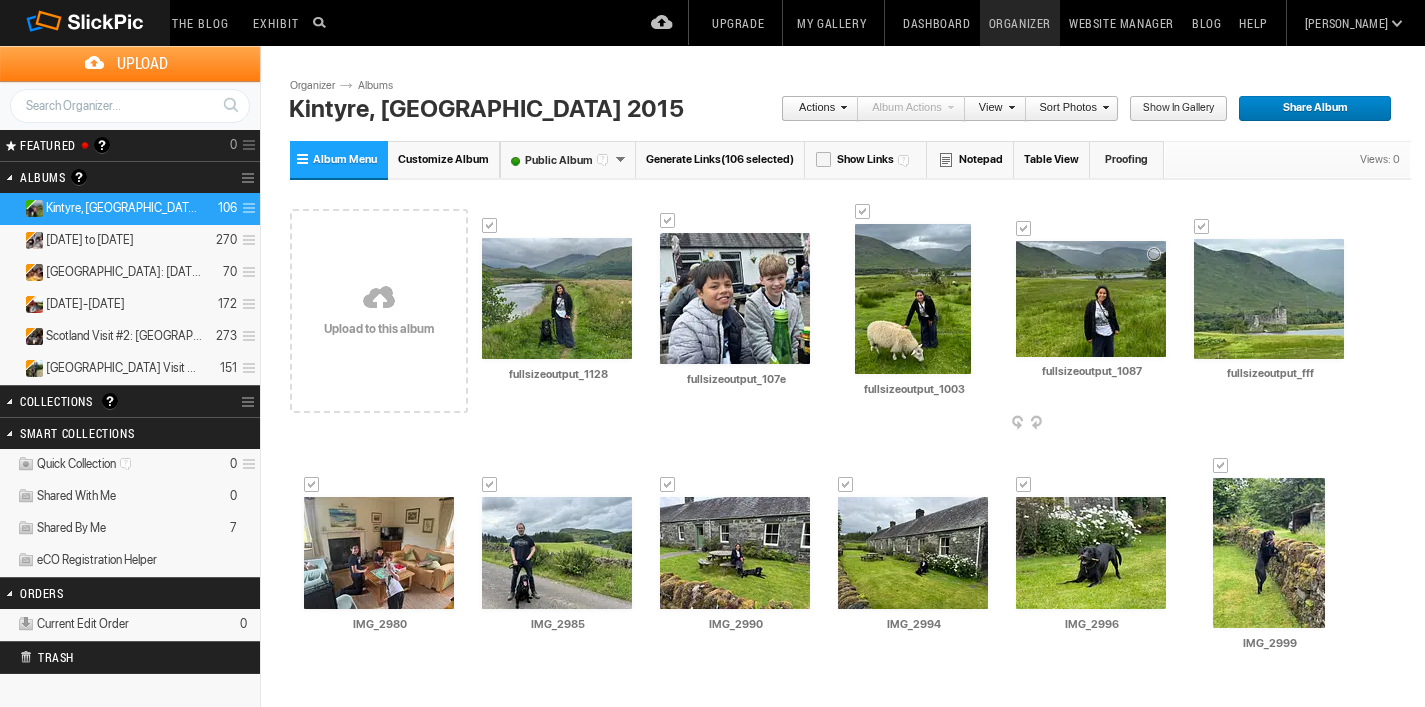 click at bounding box center (1164, 424) 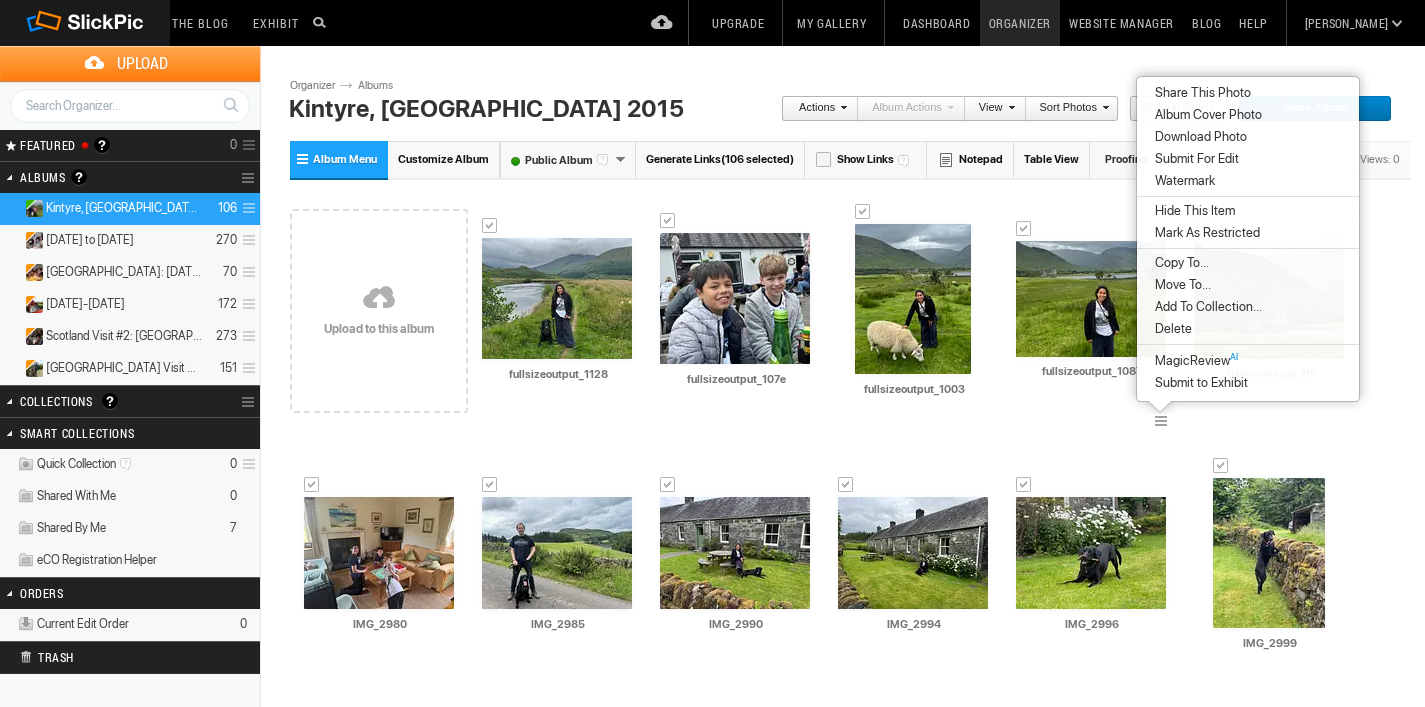 click on "Drop your photos here Upload to this album
AI fullsizeoutput_1128
HTML:
Direct:
Forum:
Photo ID:
22757413
More...
AI" at bounding box center (850, 2470) 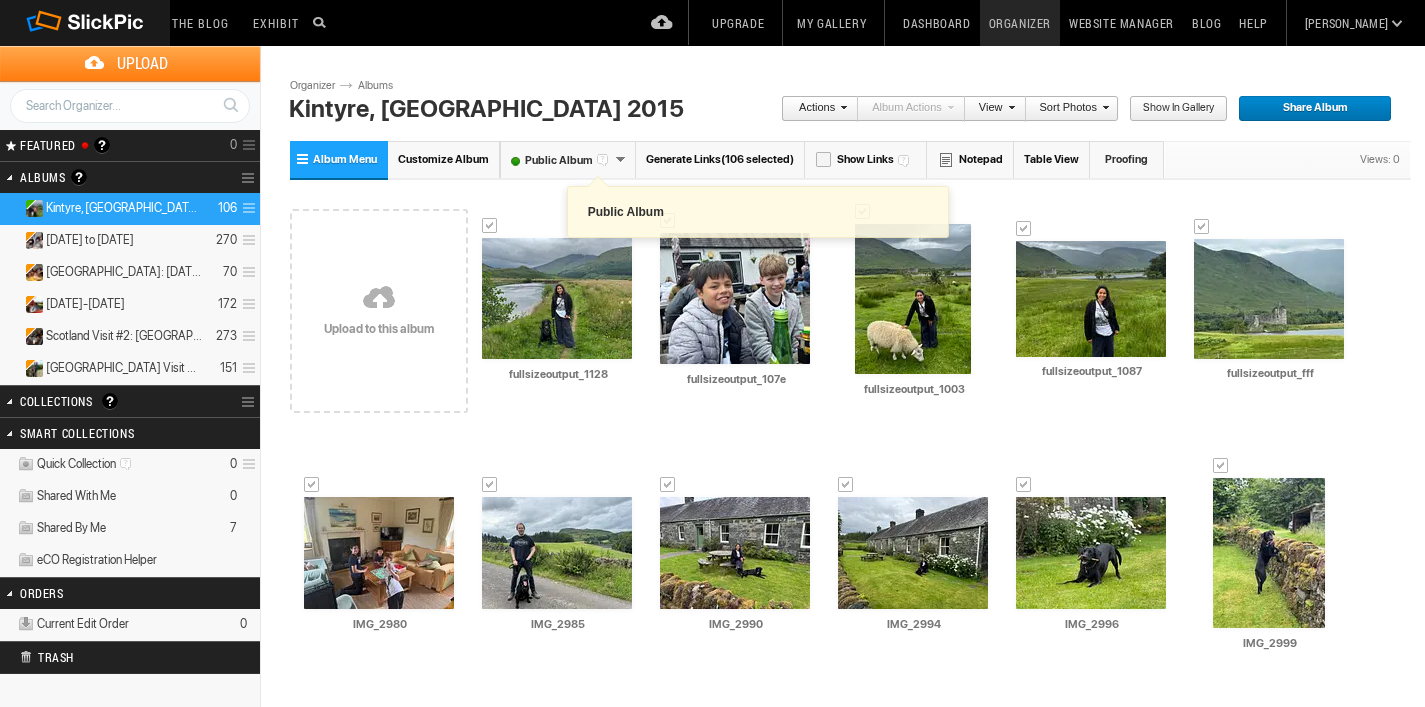 click on "Public Album" at bounding box center (558, 160) 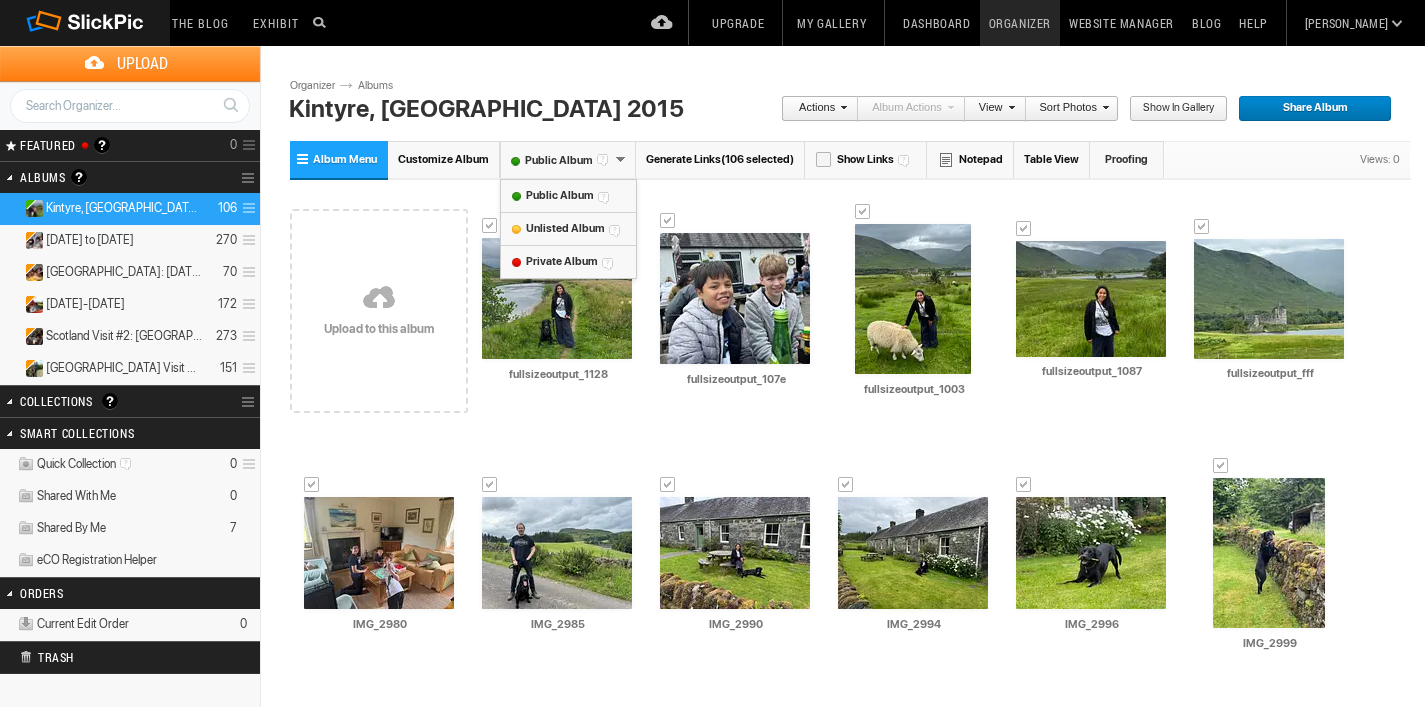 click on "Unlisted Album" at bounding box center (564, 228) 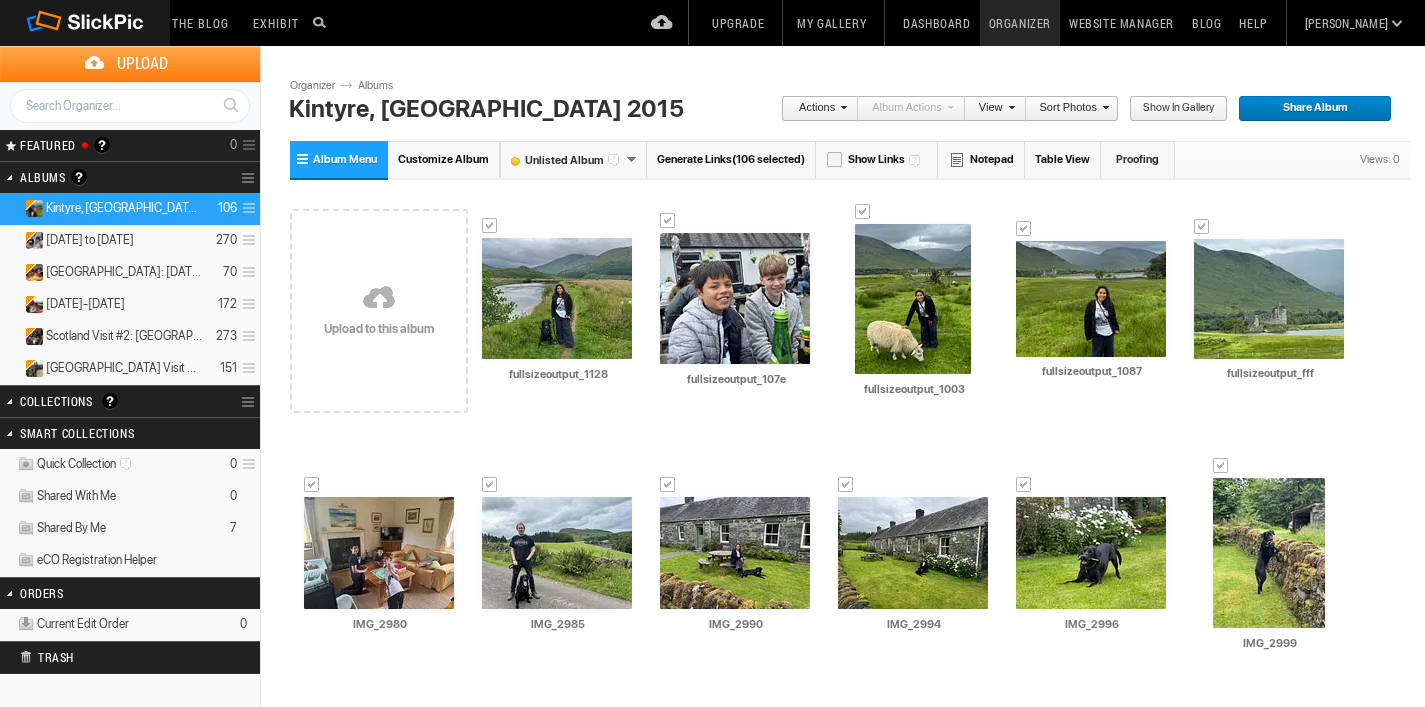 click at bounding box center (841, 107) 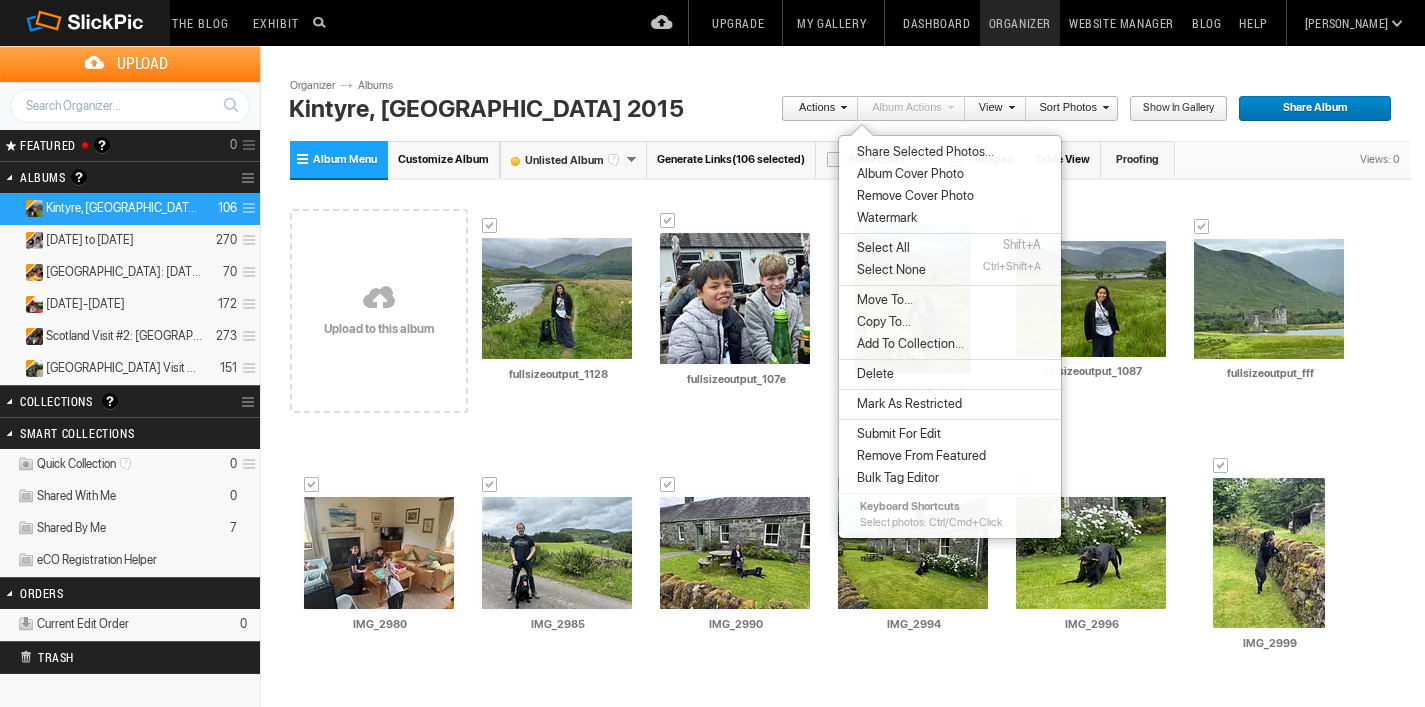 click on "Select All Shift+A" at bounding box center [950, 248] 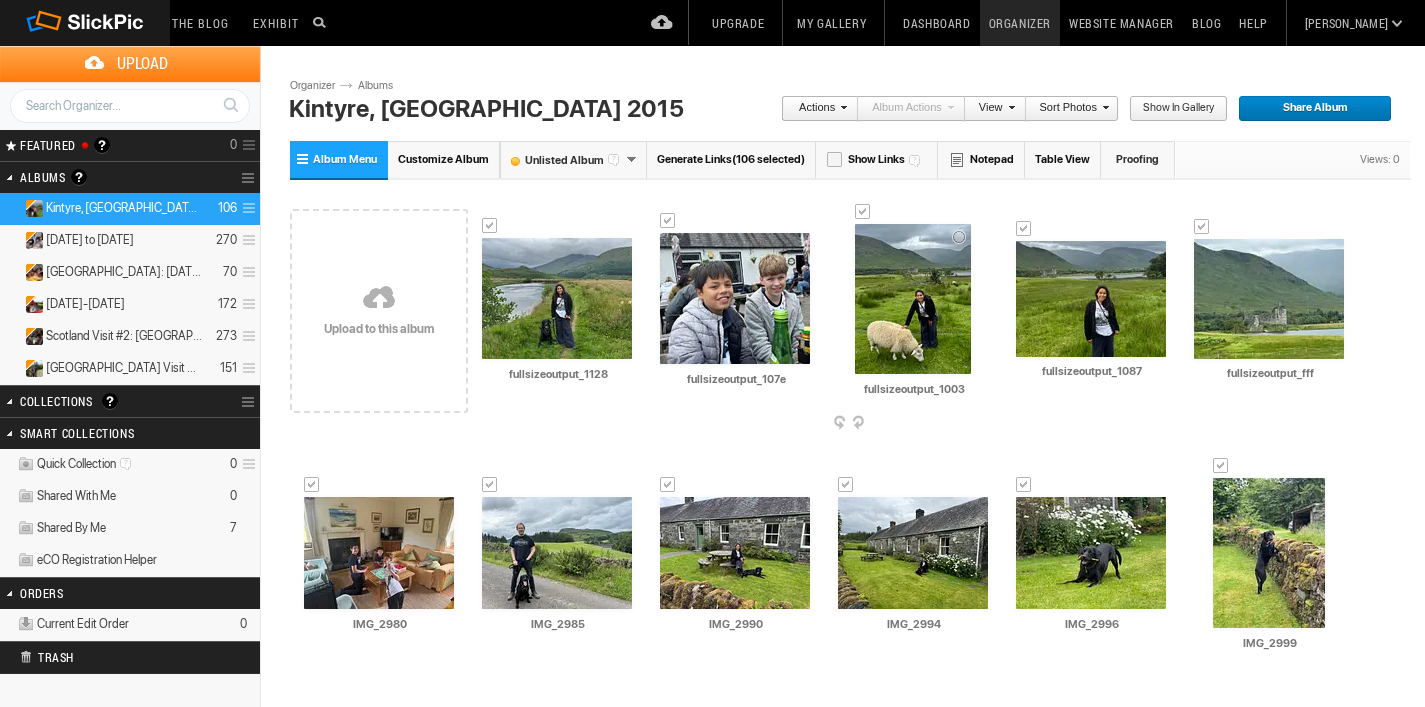 click at bounding box center (986, 424) 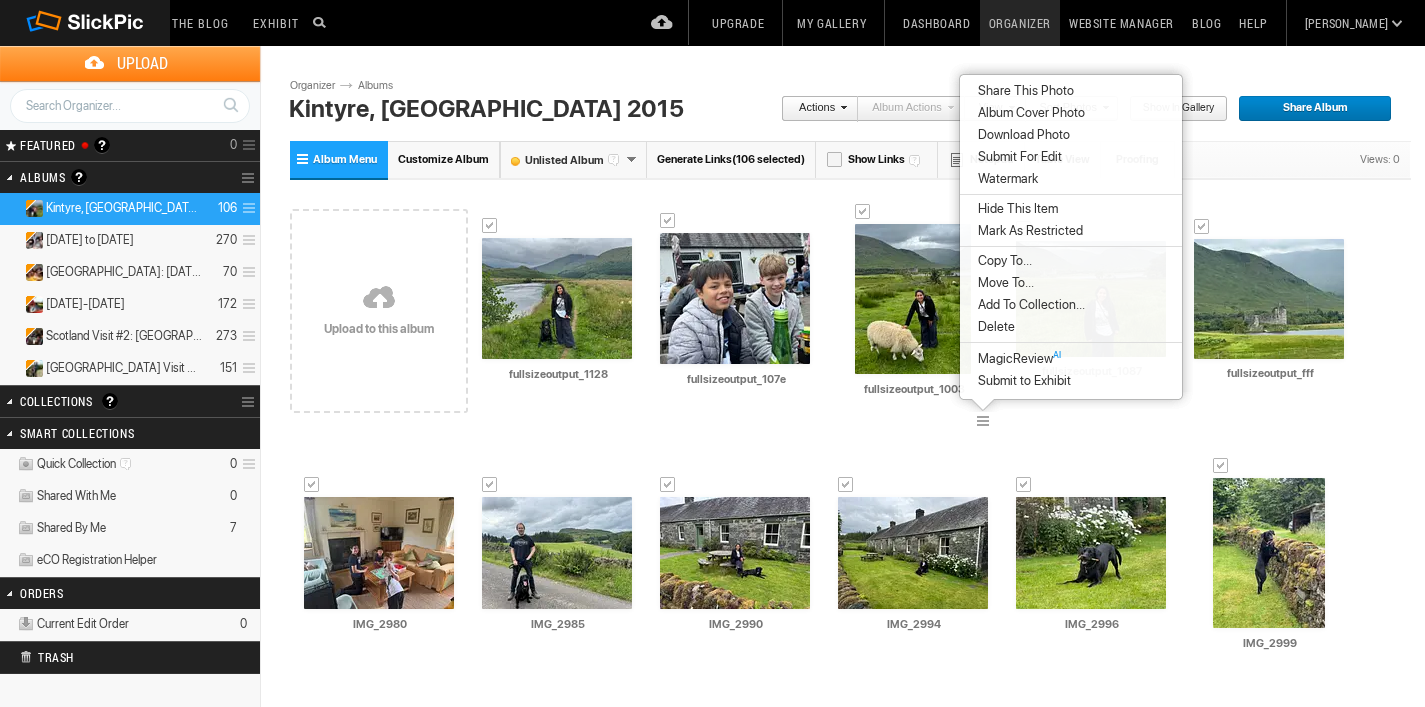 click on "Organizer" at bounding box center (1020, 23) 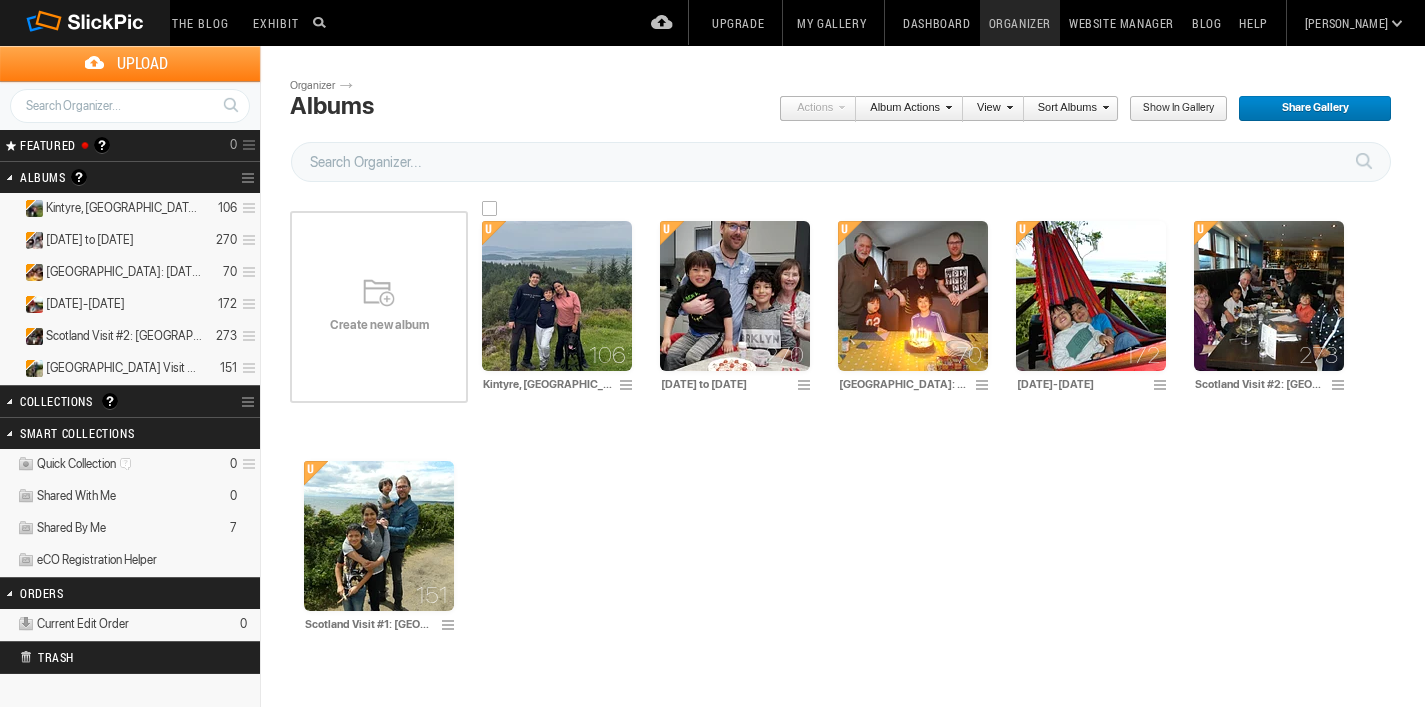 scroll, scrollTop: 0, scrollLeft: 0, axis: both 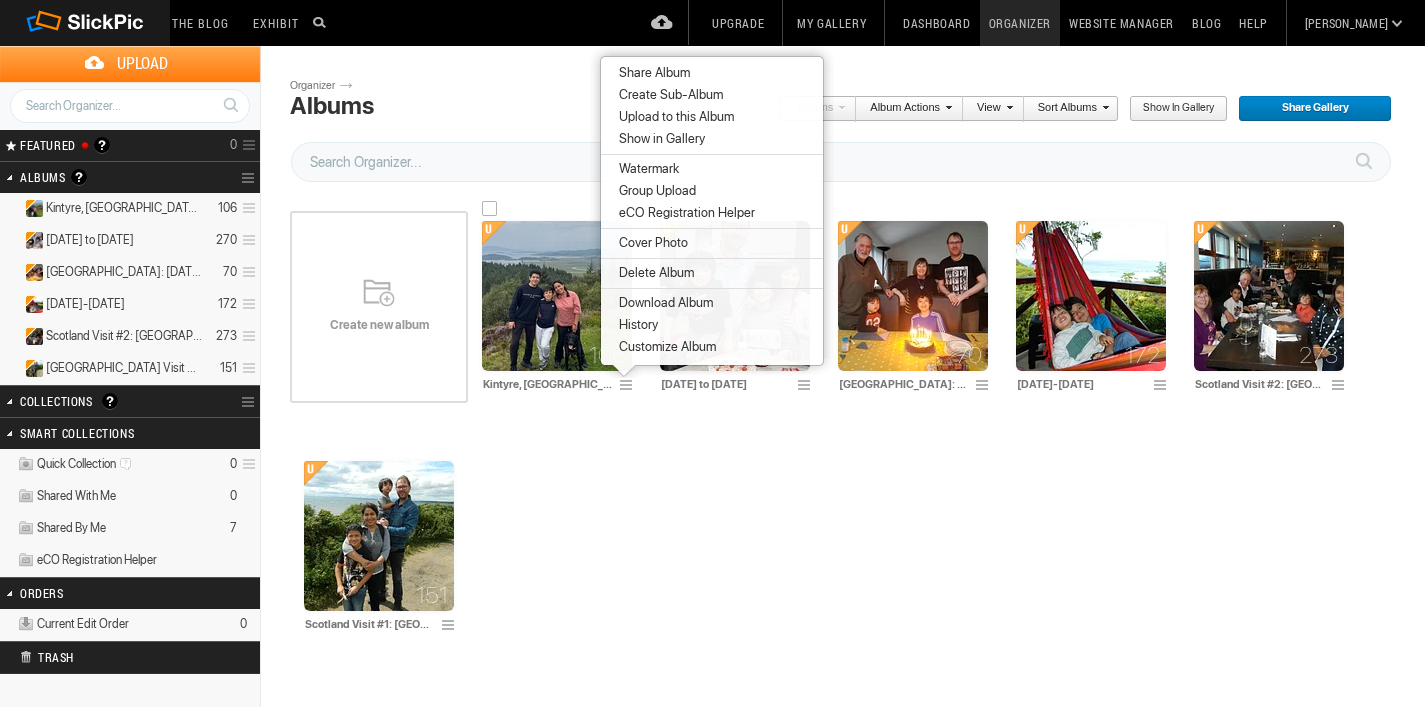 click at bounding box center (629, 386) 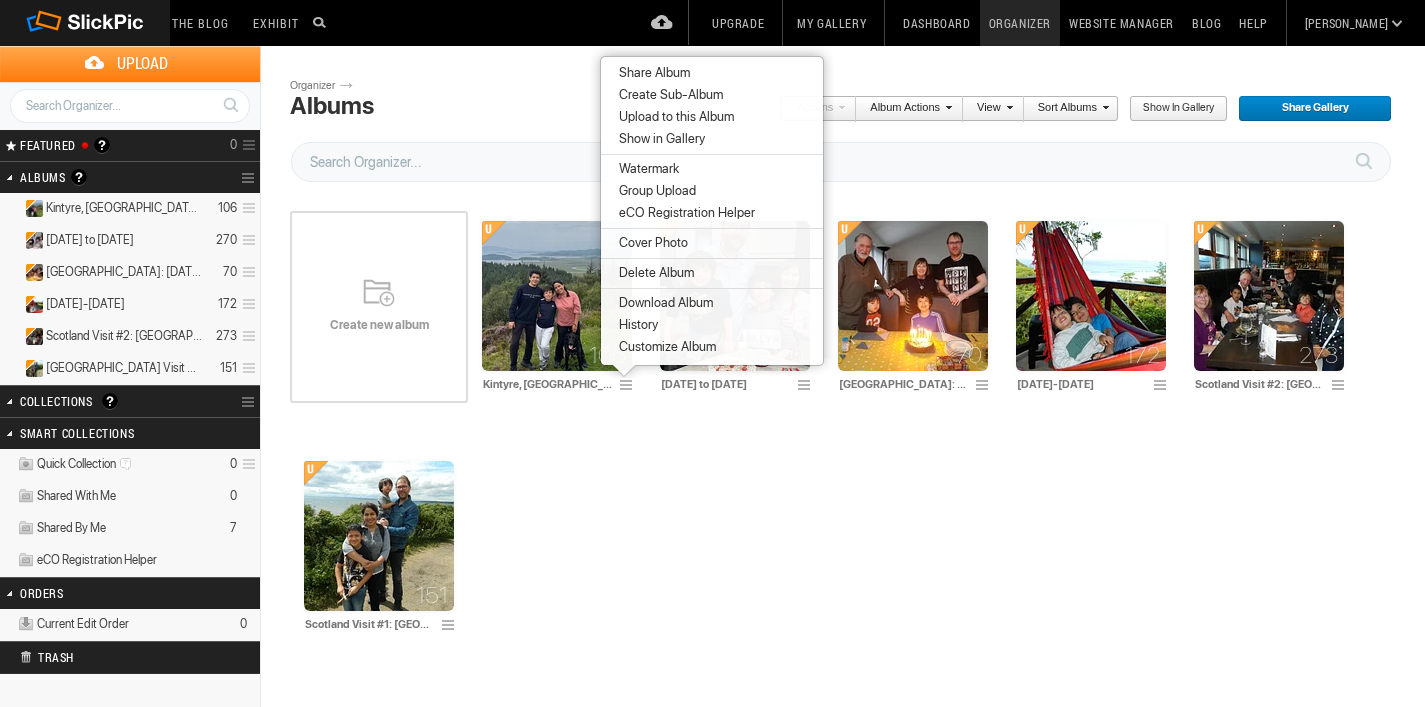 click on "Download Album" at bounding box center (663, 303) 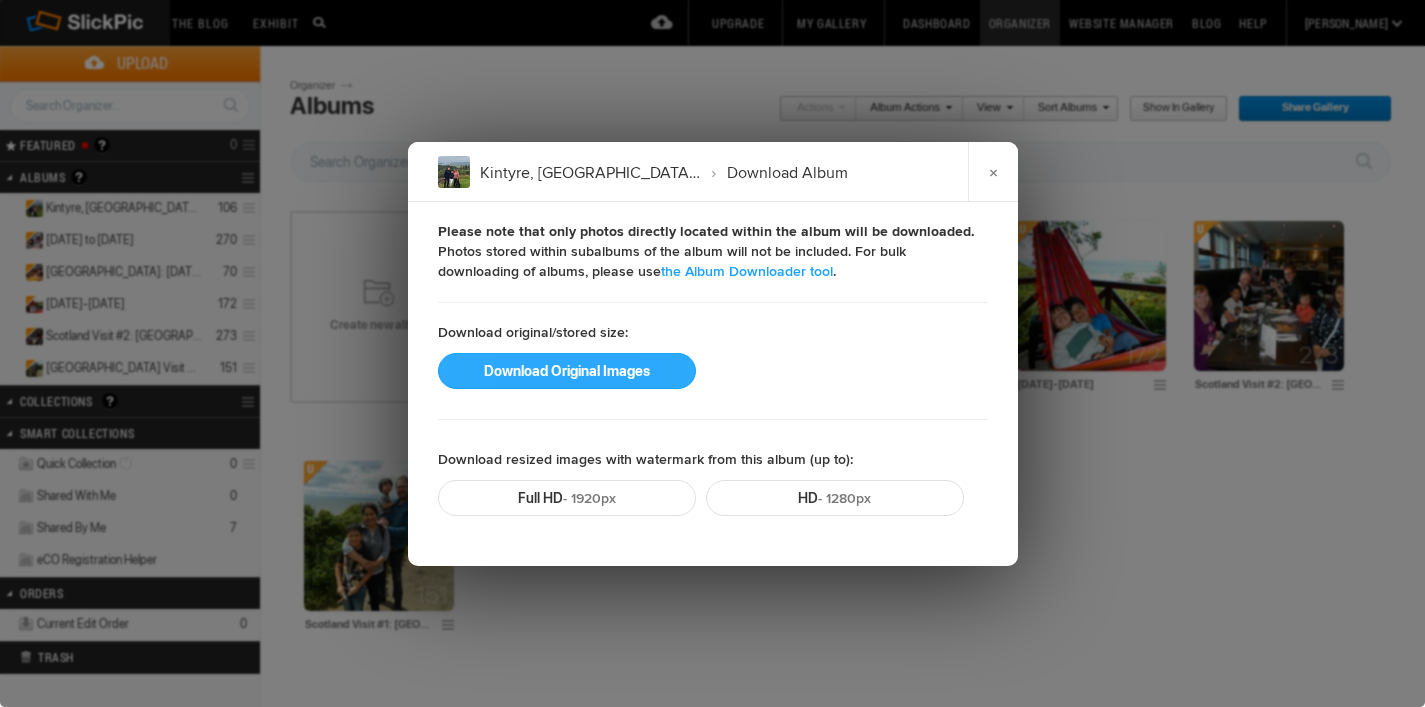 click on "Download Original Images" 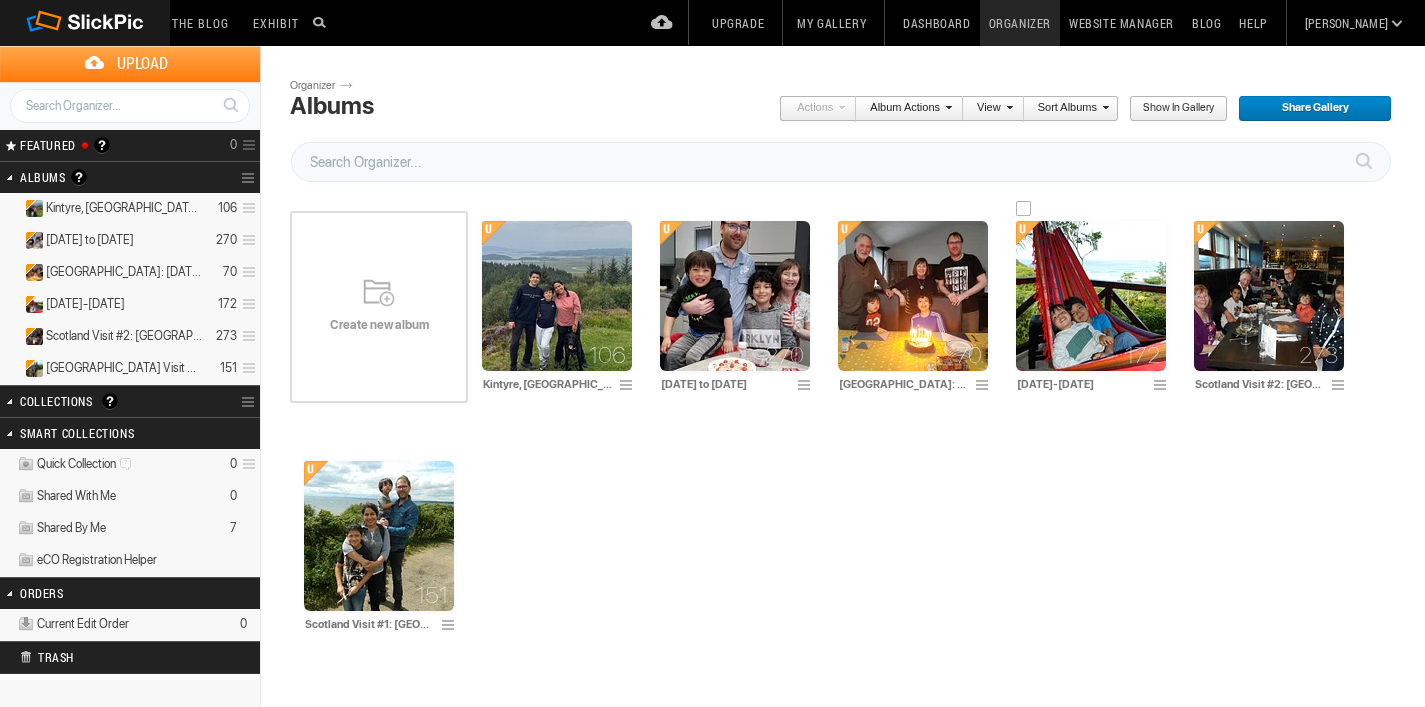 click at bounding box center [1163, 386] 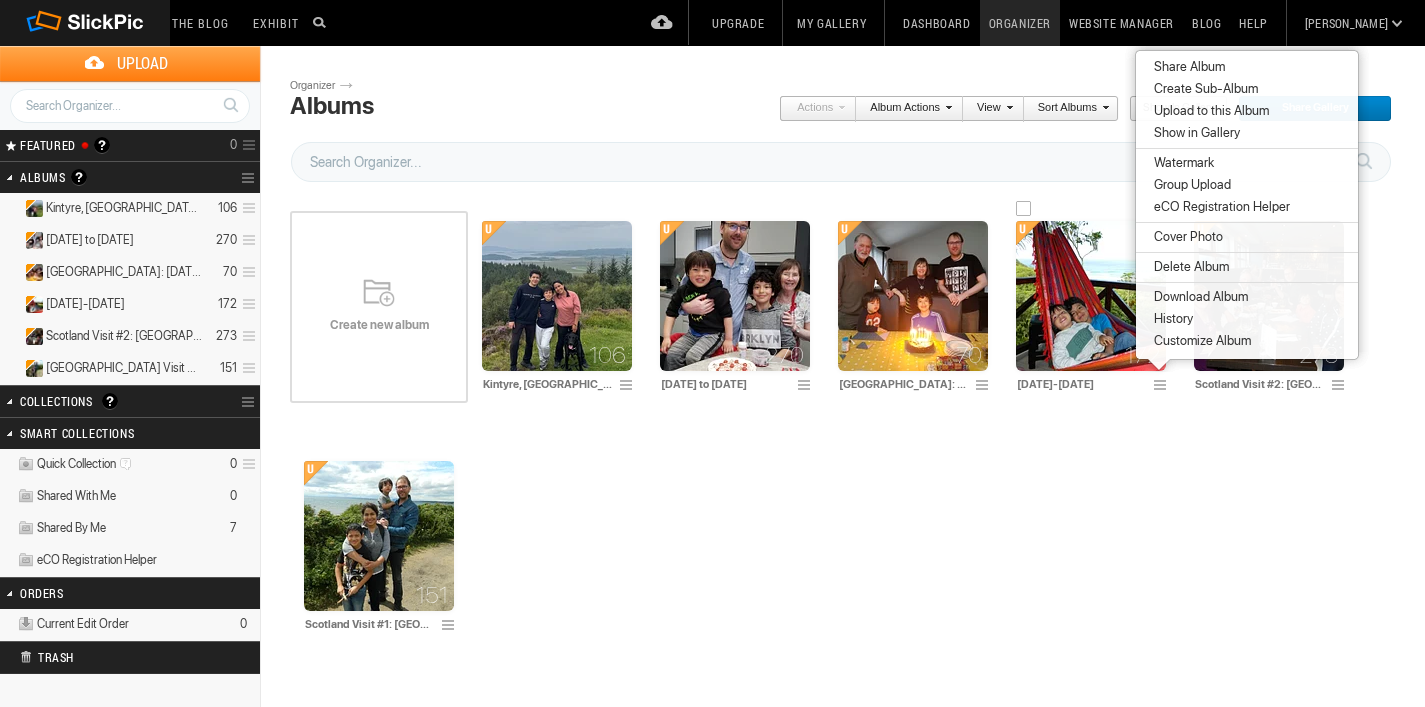 click at bounding box center [1163, 386] 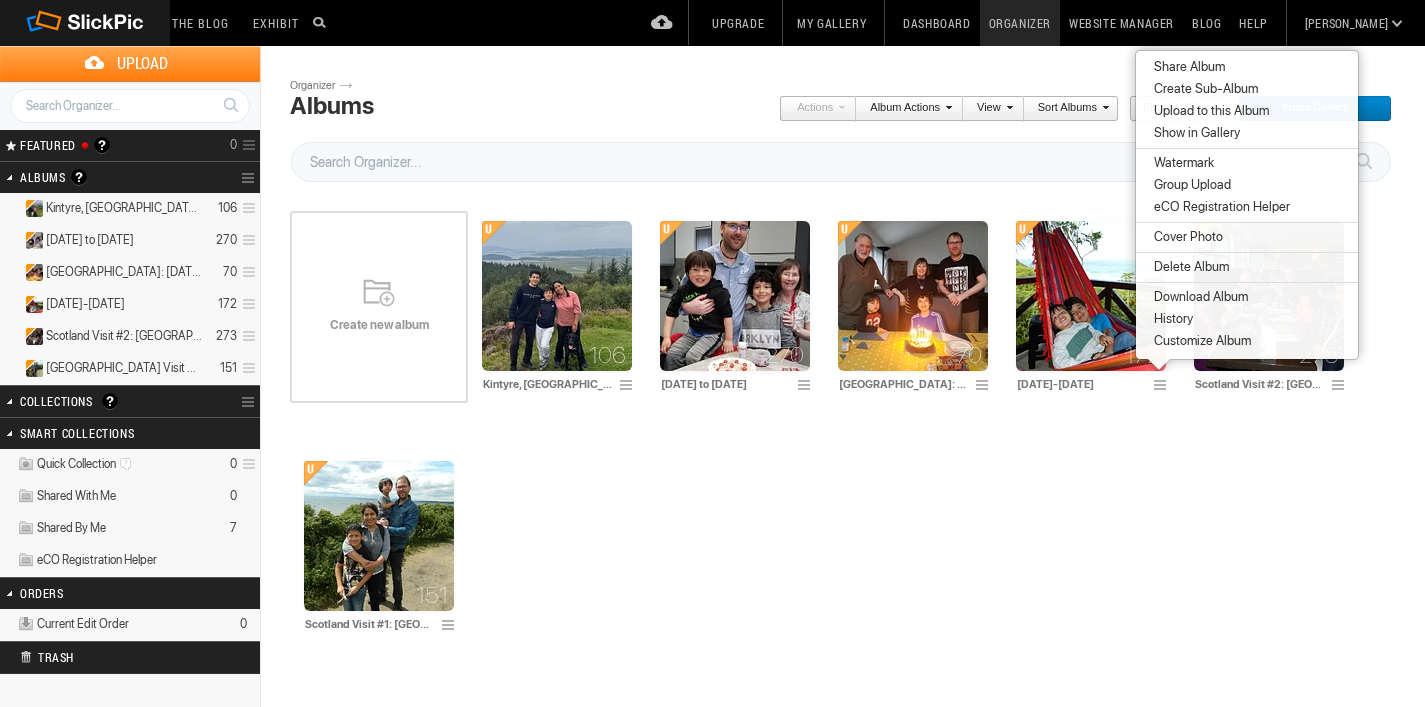 click on "Need Watermarks?
Create new album
106
Kintyre, [GEOGRAPHIC_DATA] 2015
Drop photos here
270
[DATE] to [DATE]
Drop photos here
70" at bounding box center (850, 427) 